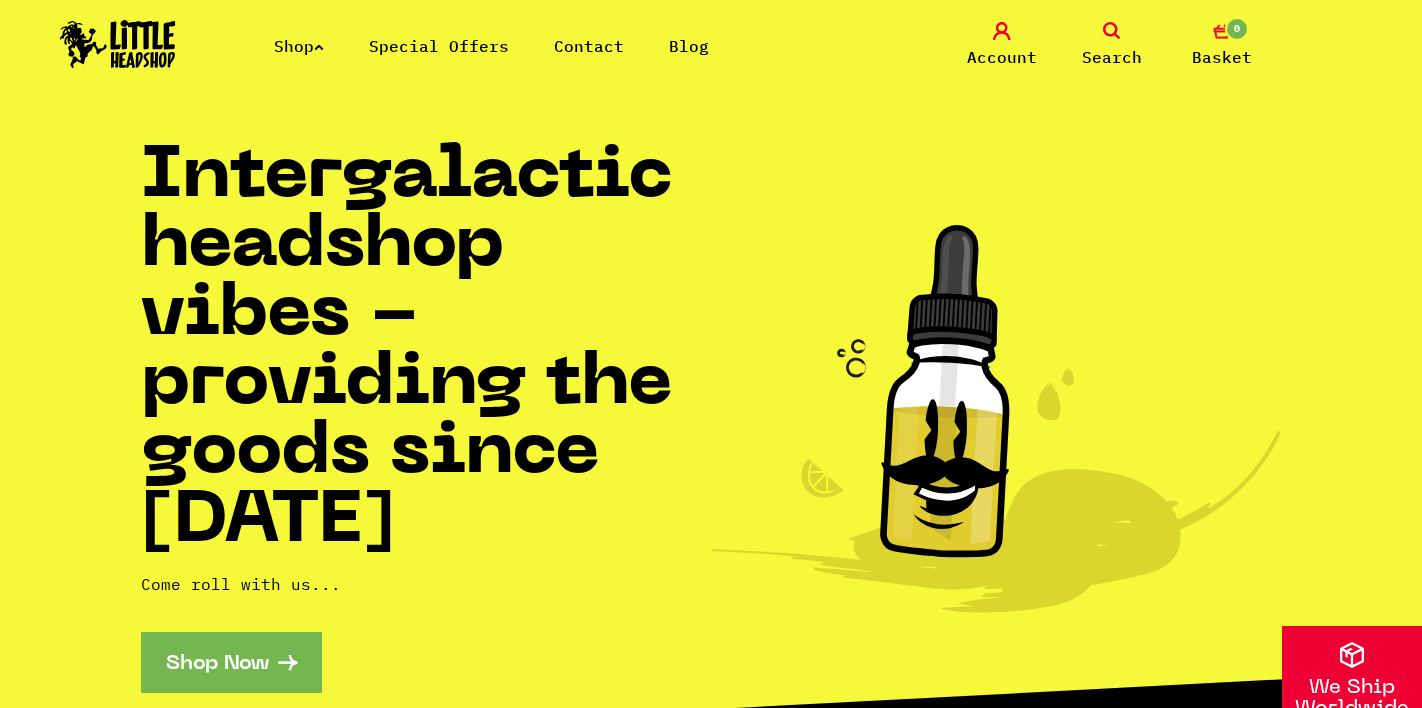 scroll, scrollTop: 0, scrollLeft: 0, axis: both 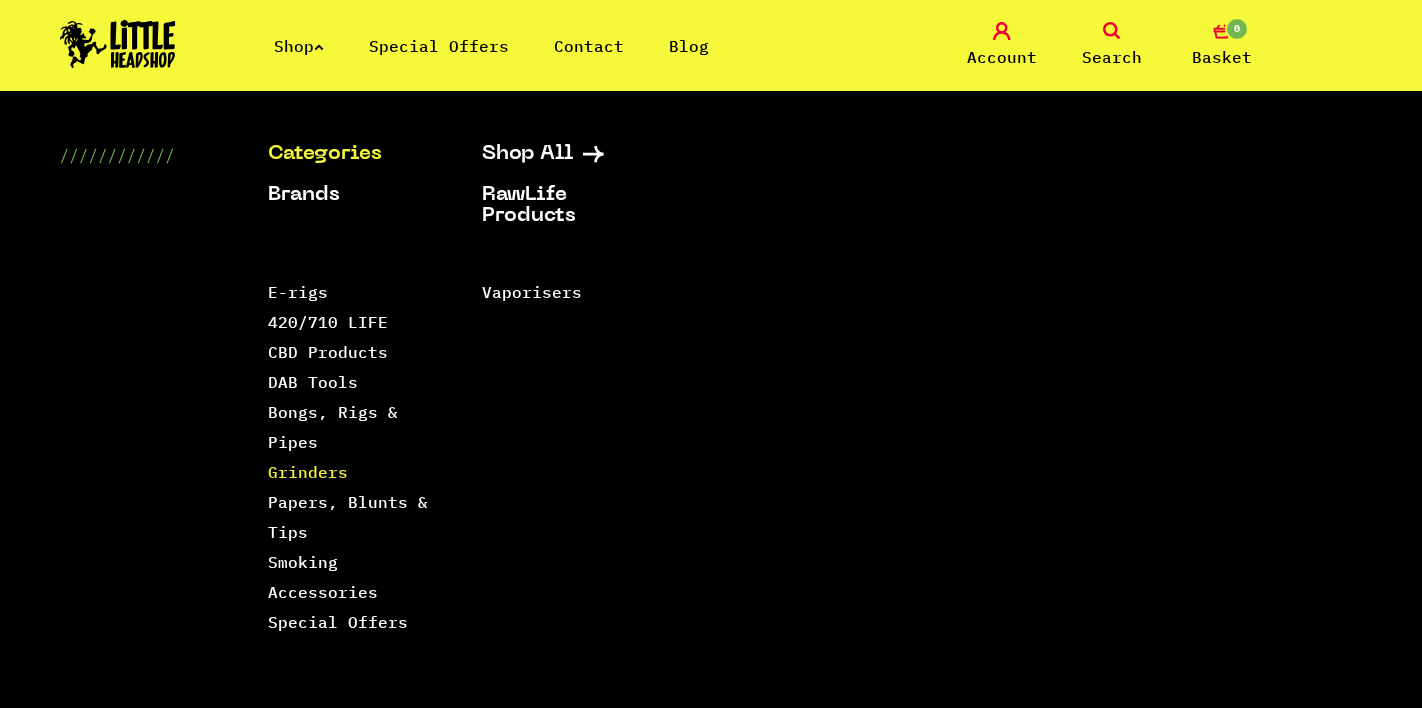 click on "Grinders" at bounding box center (308, 472) 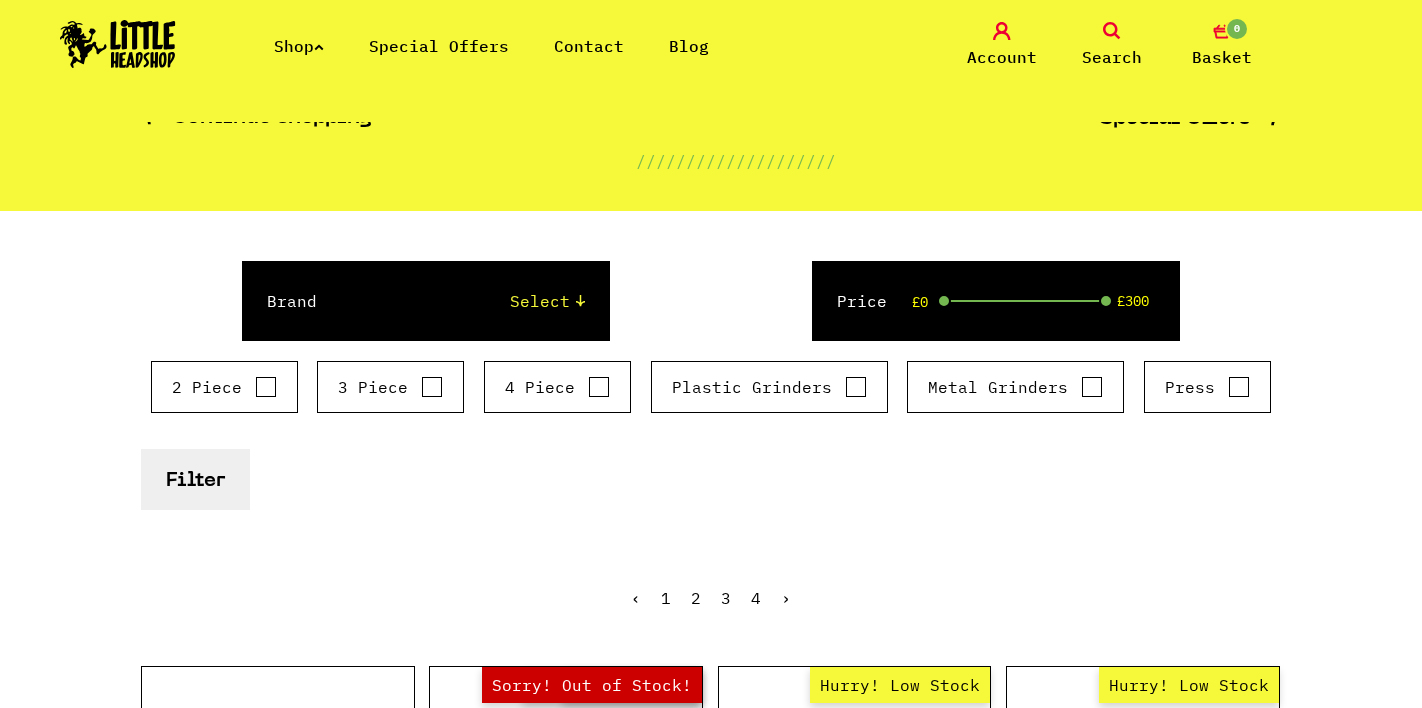 scroll, scrollTop: 134, scrollLeft: 0, axis: vertical 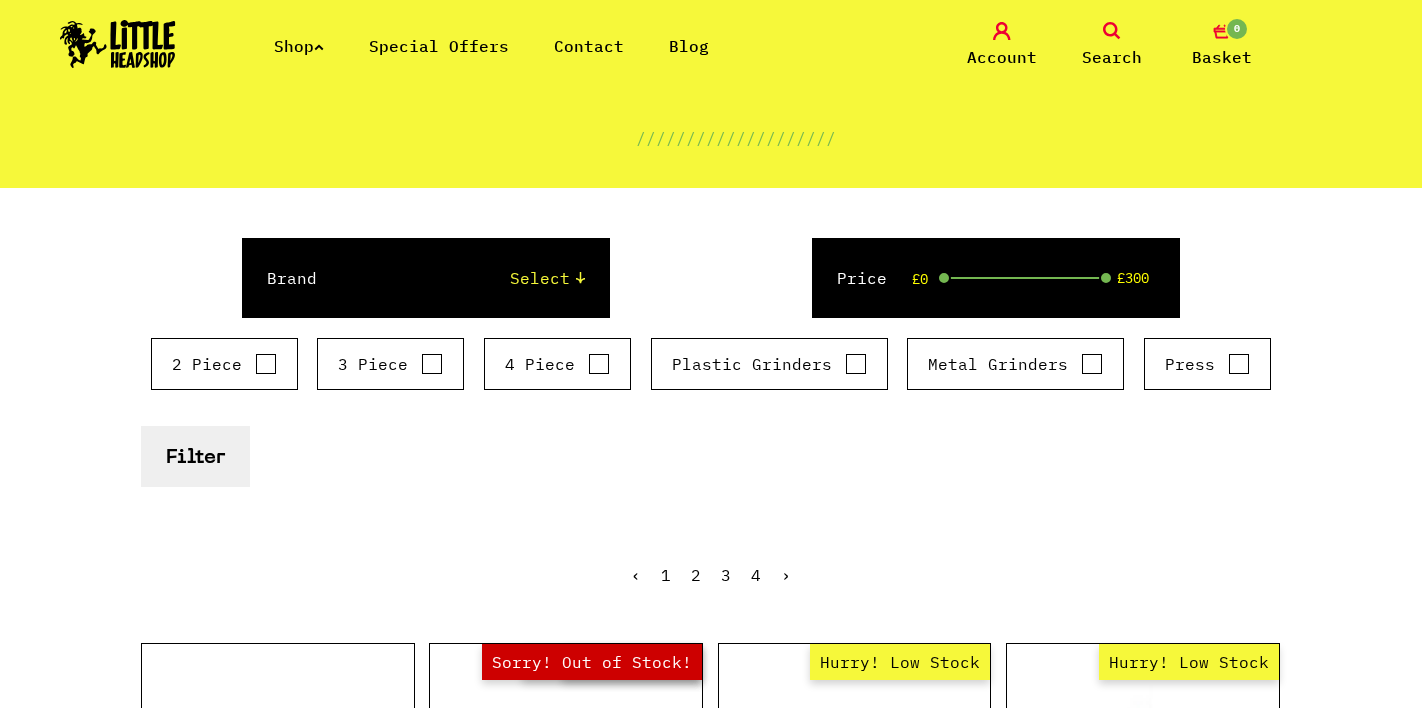 click on "Select
Raw
Elements
HeadChef
MedTainer
Buddies
Chongz
Space Case
Santa Cruz
Vibes
Flower Mill" at bounding box center (470, 278) 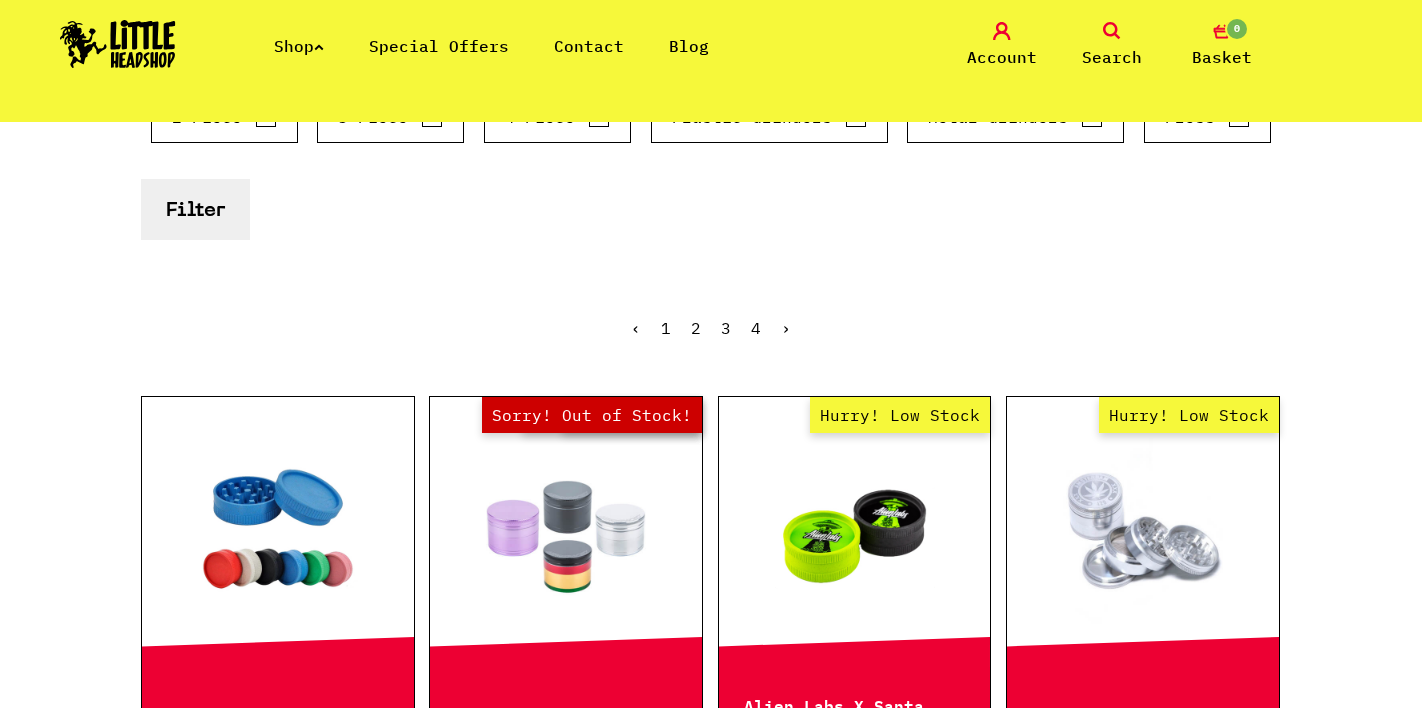 scroll, scrollTop: 281, scrollLeft: 0, axis: vertical 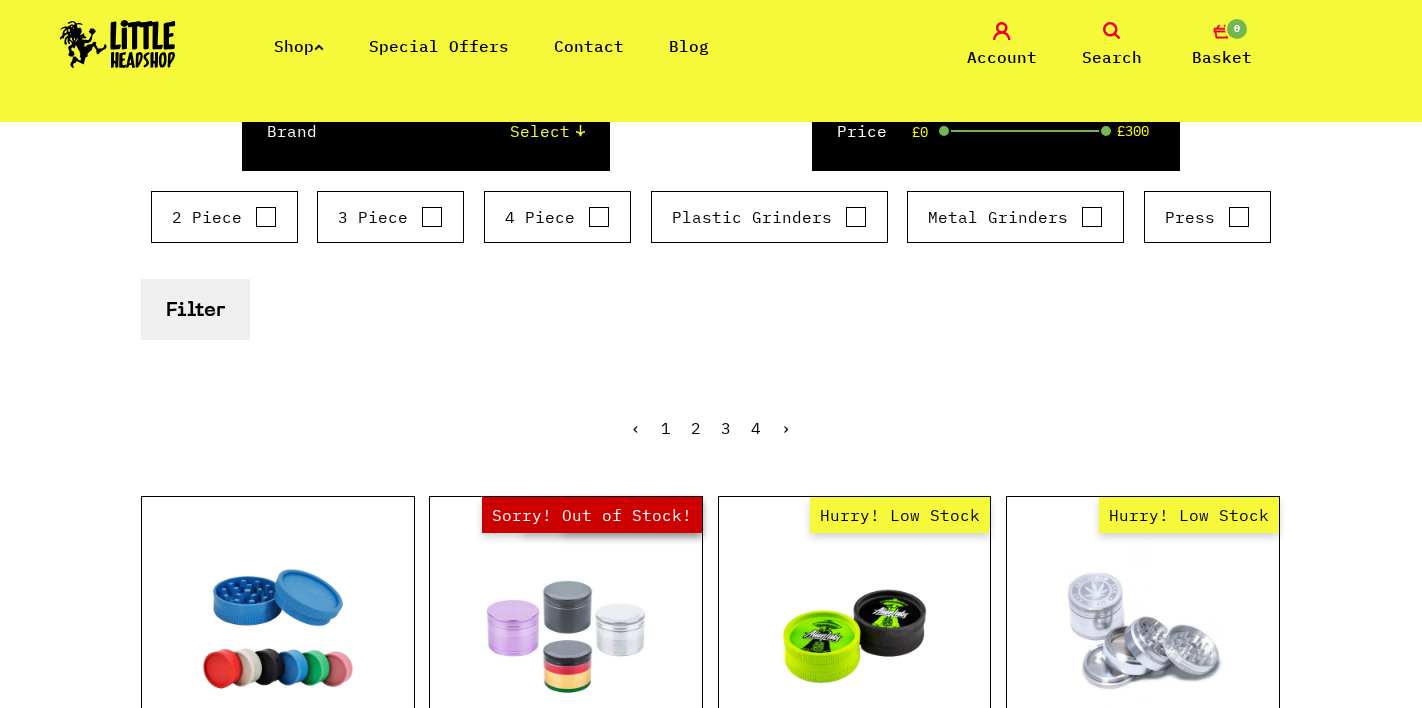 click on "4 Piece" at bounding box center (599, 217) 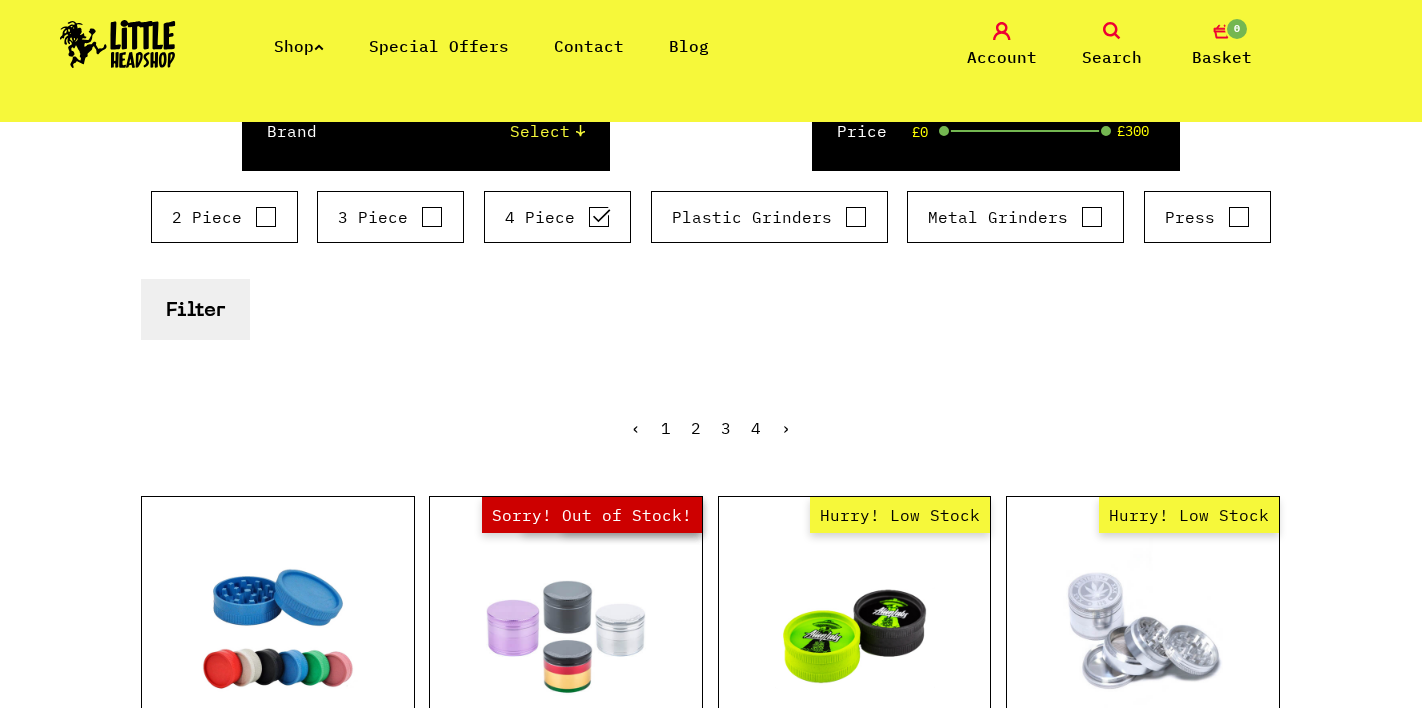 click on "Metal Grinders" at bounding box center [1015, 217] 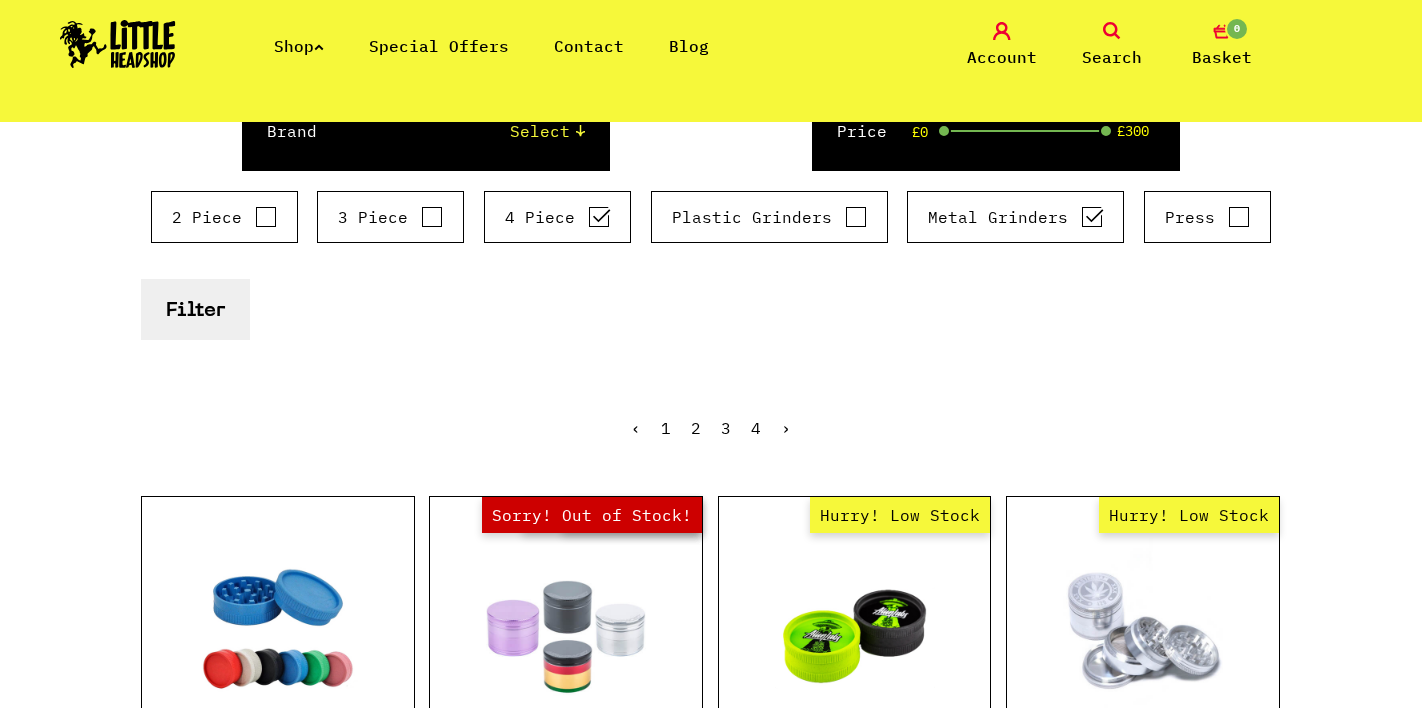 click on "Filter" at bounding box center (195, 309) 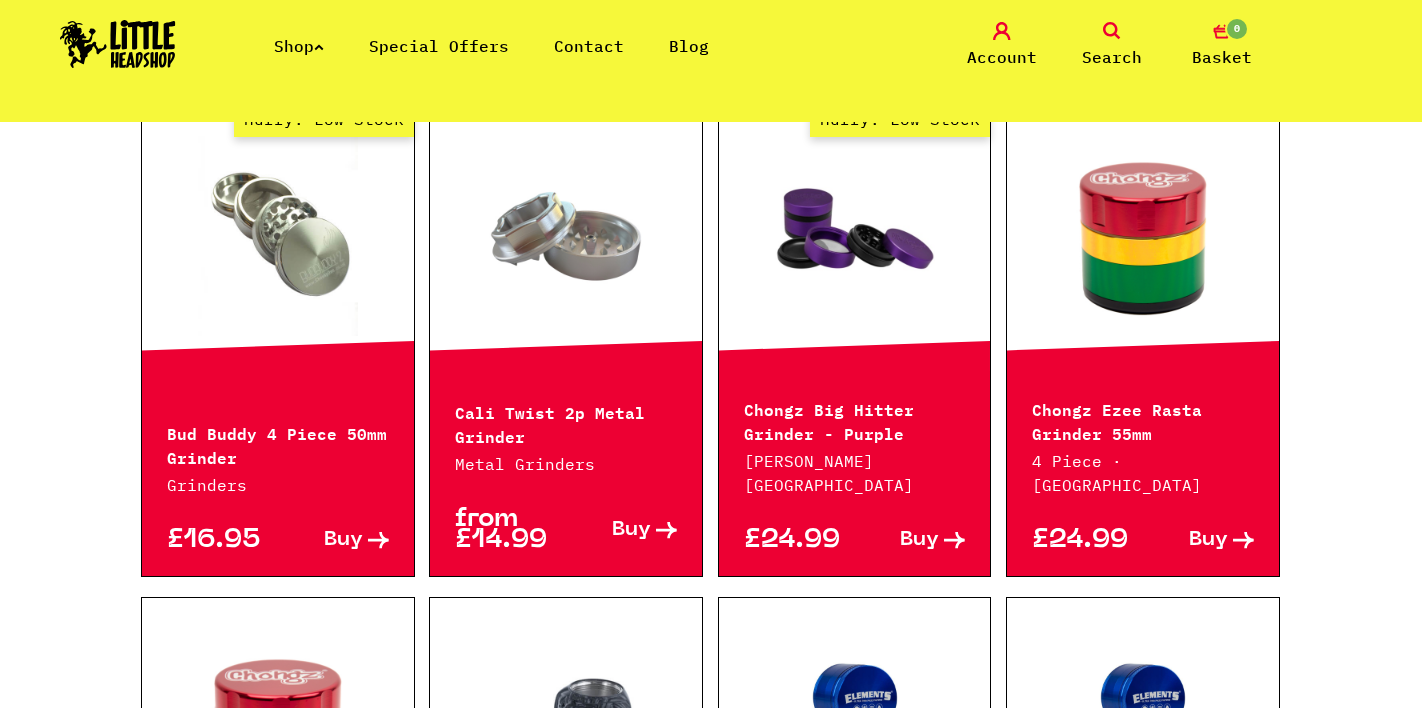 scroll, scrollTop: 1680, scrollLeft: 0, axis: vertical 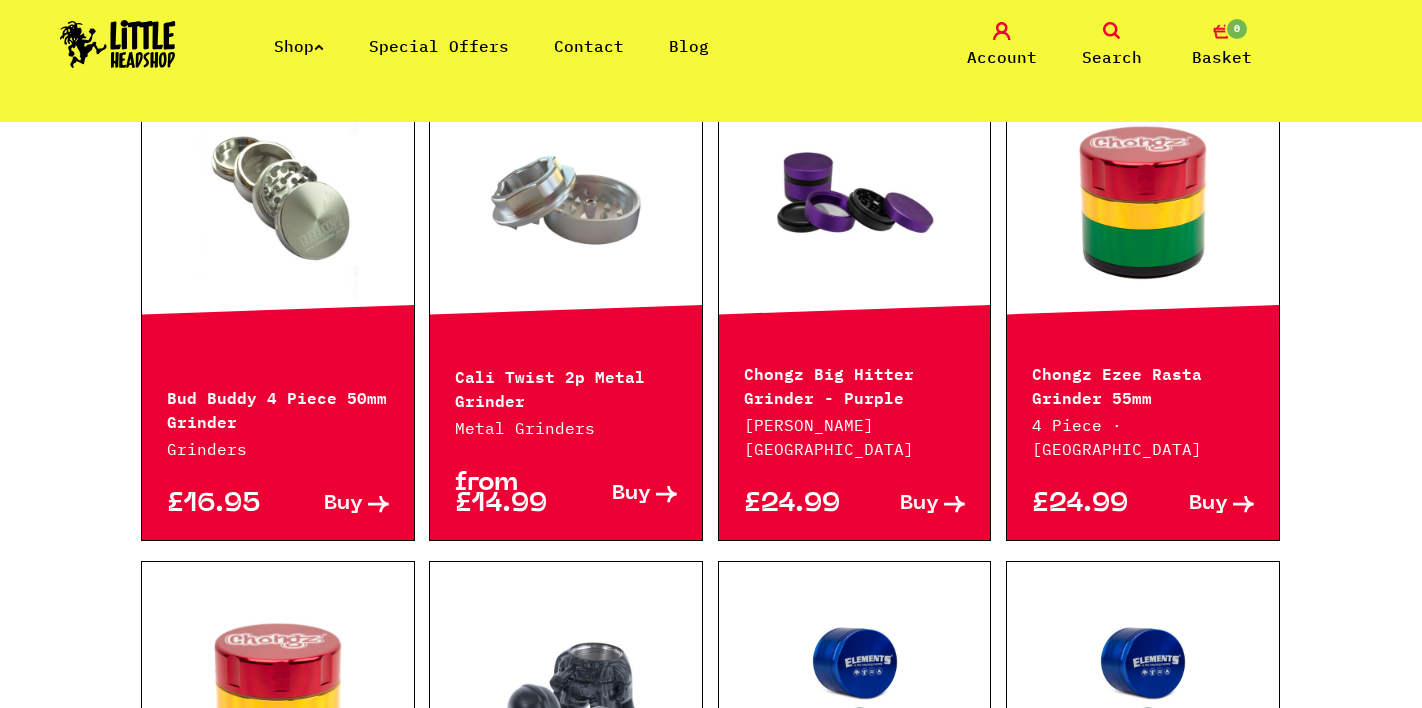 click on "Hurry! Low Stock" at bounding box center (855, 200) 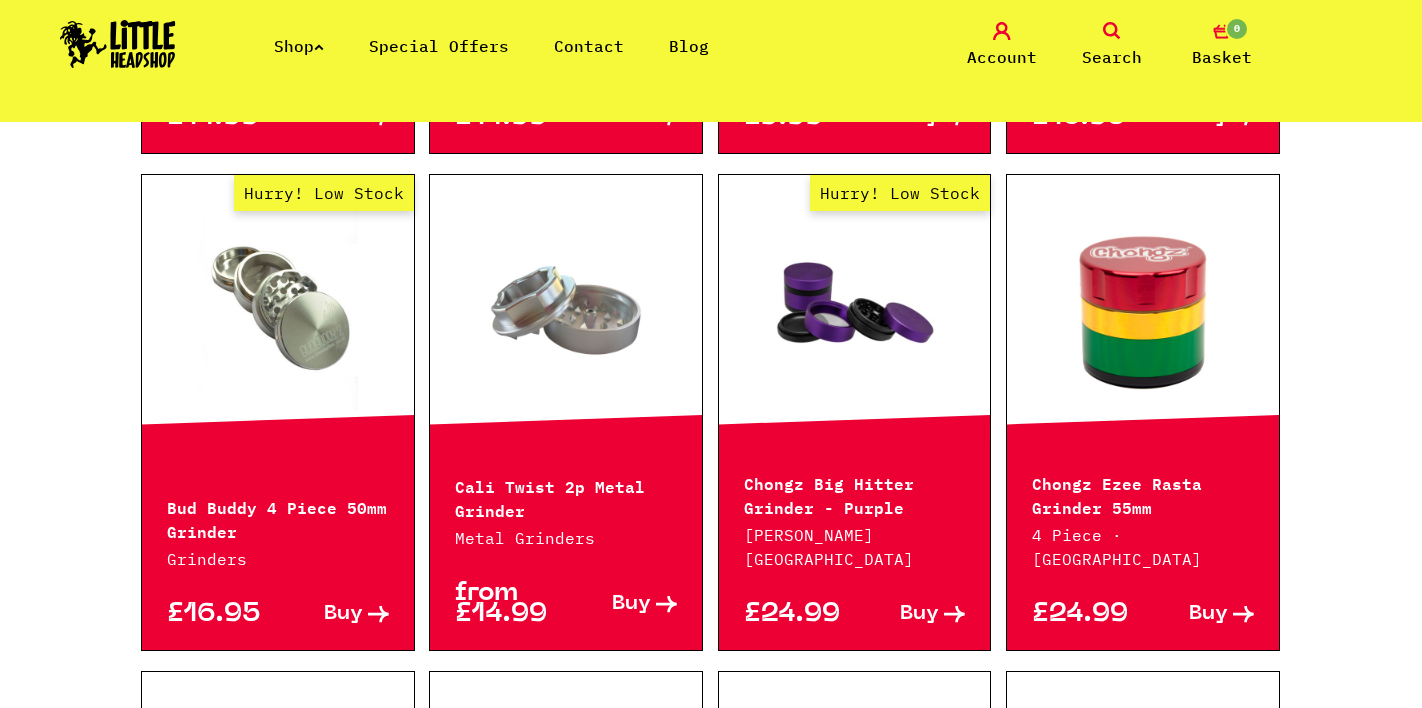 scroll, scrollTop: 1614, scrollLeft: 0, axis: vertical 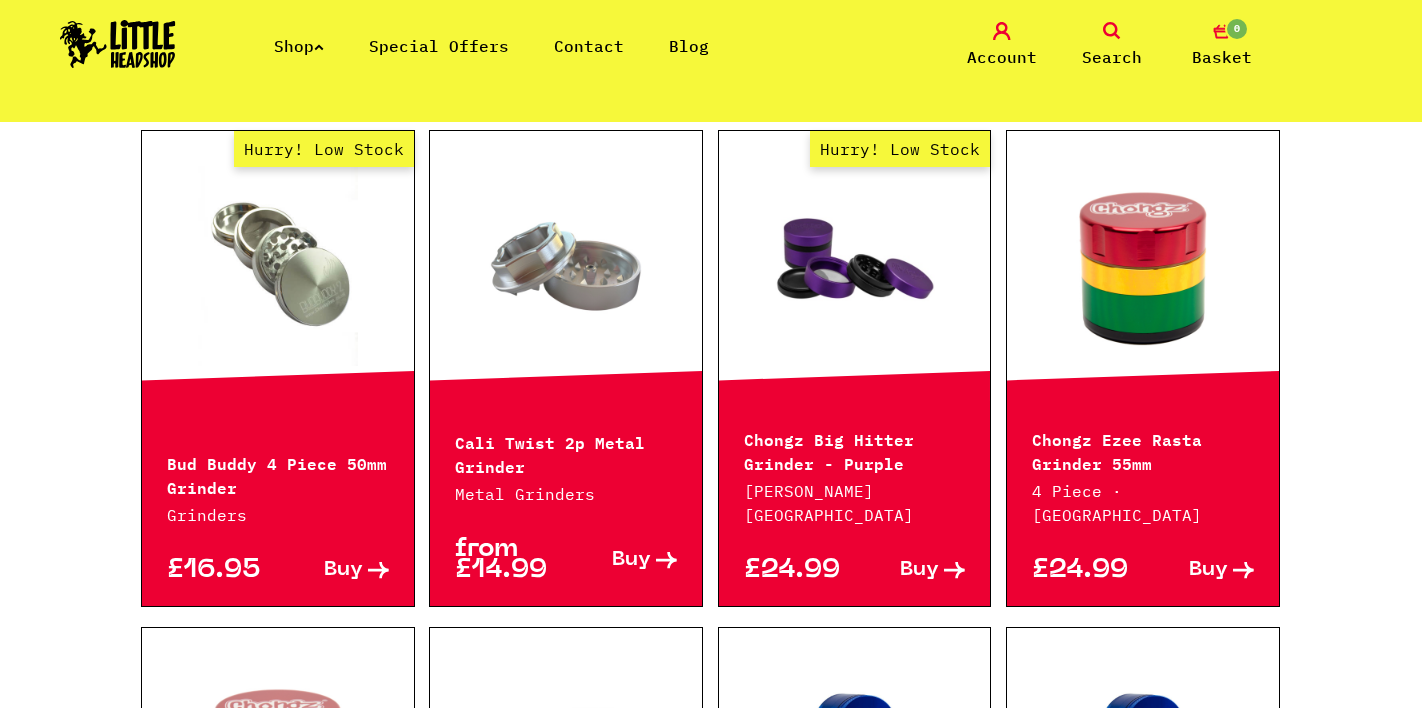 click on "Hurry! Low Stock" at bounding box center [278, 266] 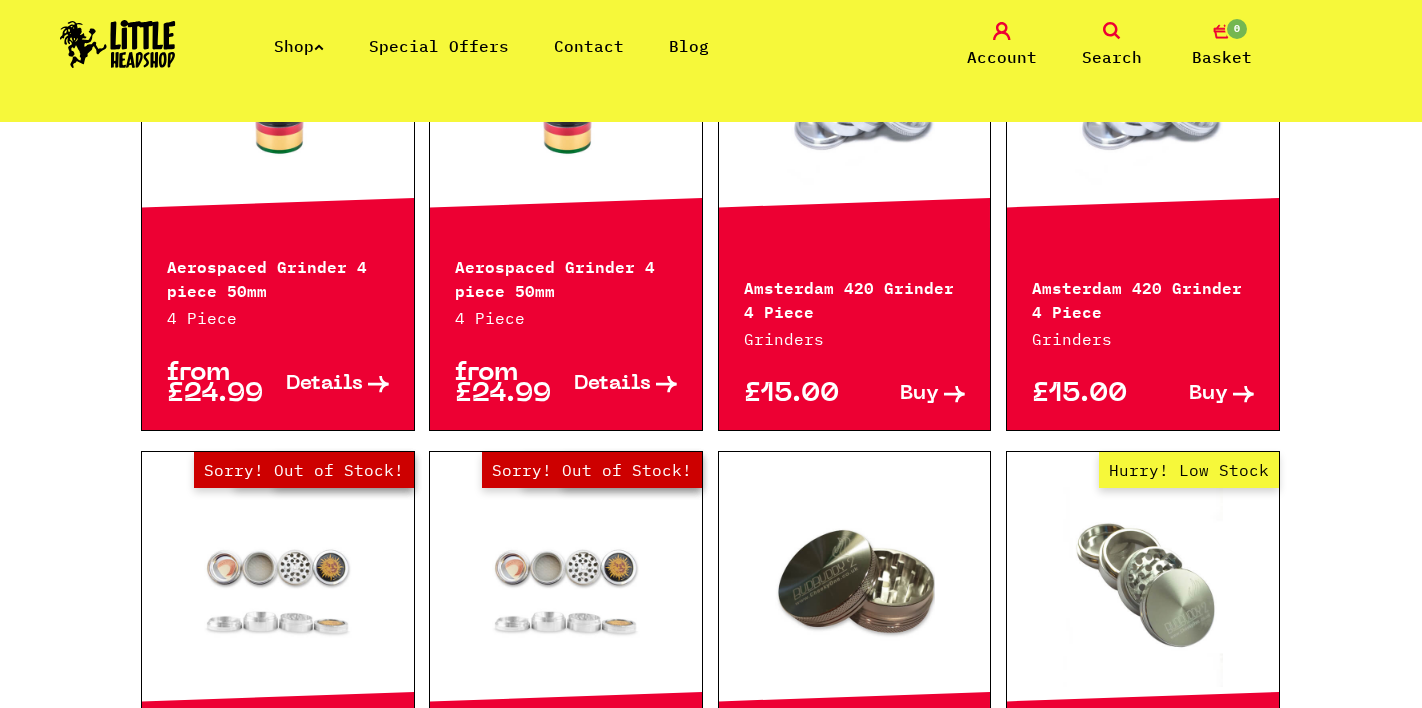 scroll, scrollTop: 929, scrollLeft: 0, axis: vertical 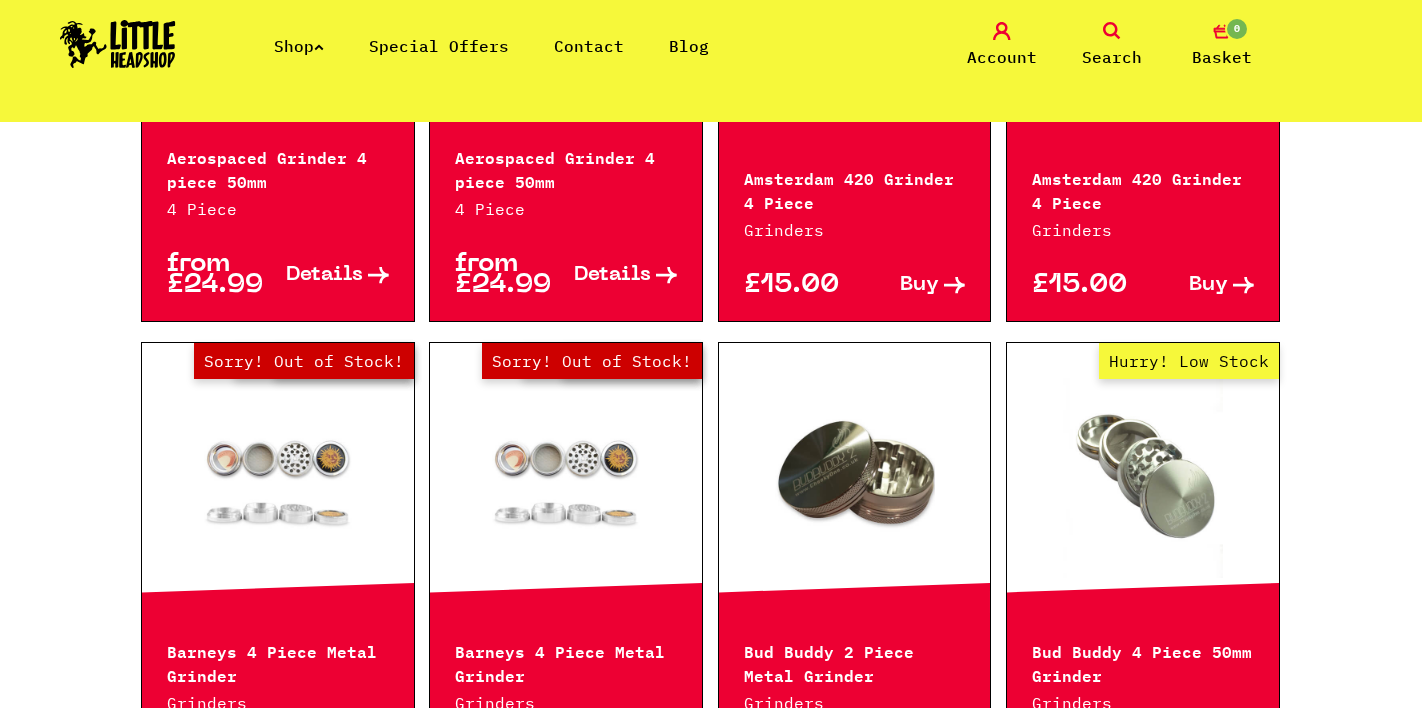 click on "Hurry! Low Stock" at bounding box center (1143, 478) 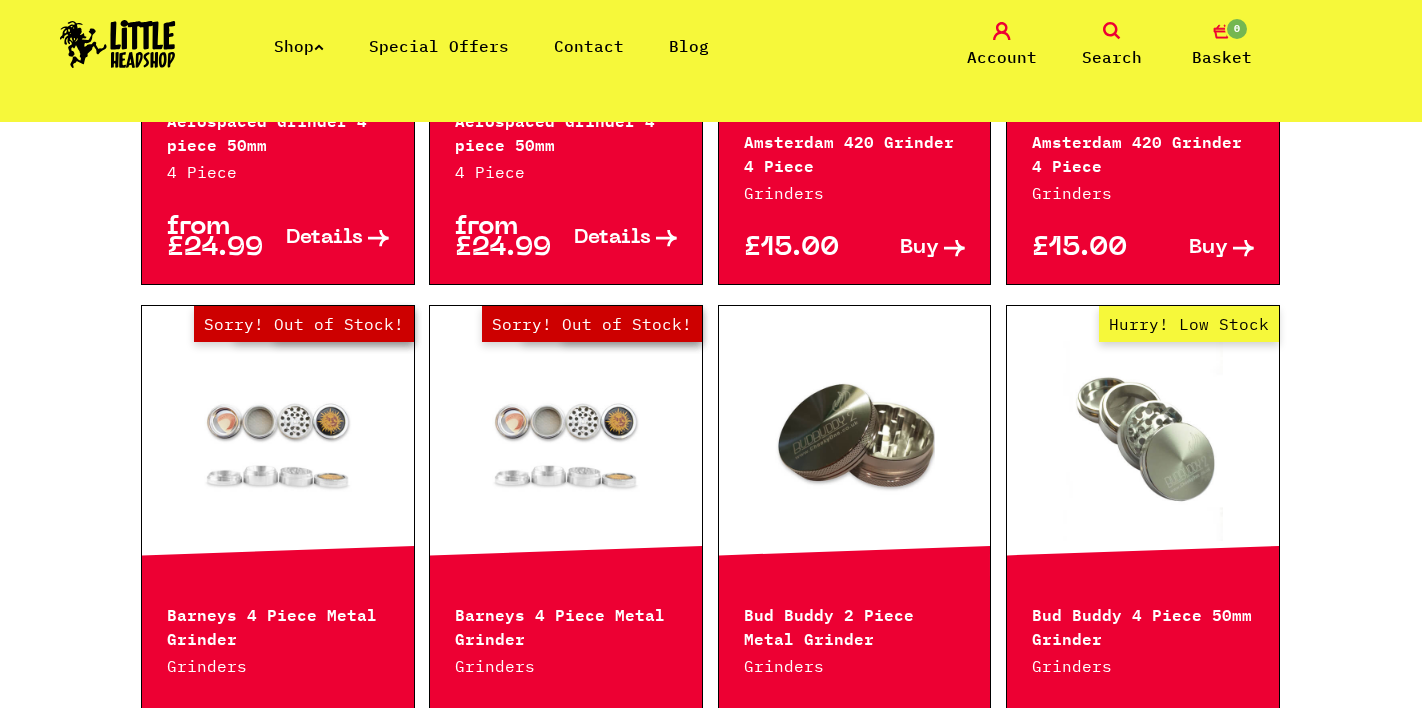 scroll, scrollTop: 969, scrollLeft: 0, axis: vertical 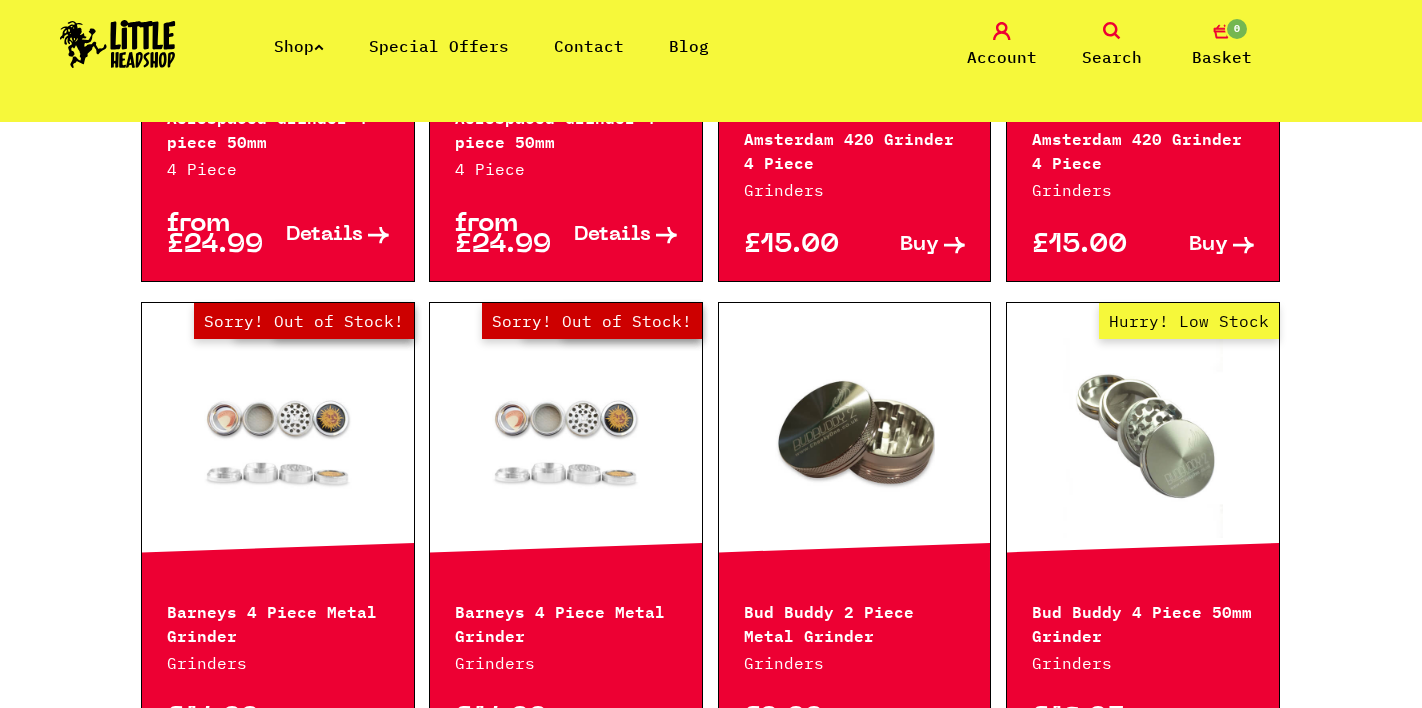 click on "Hurry! Low Stock" at bounding box center (1143, 438) 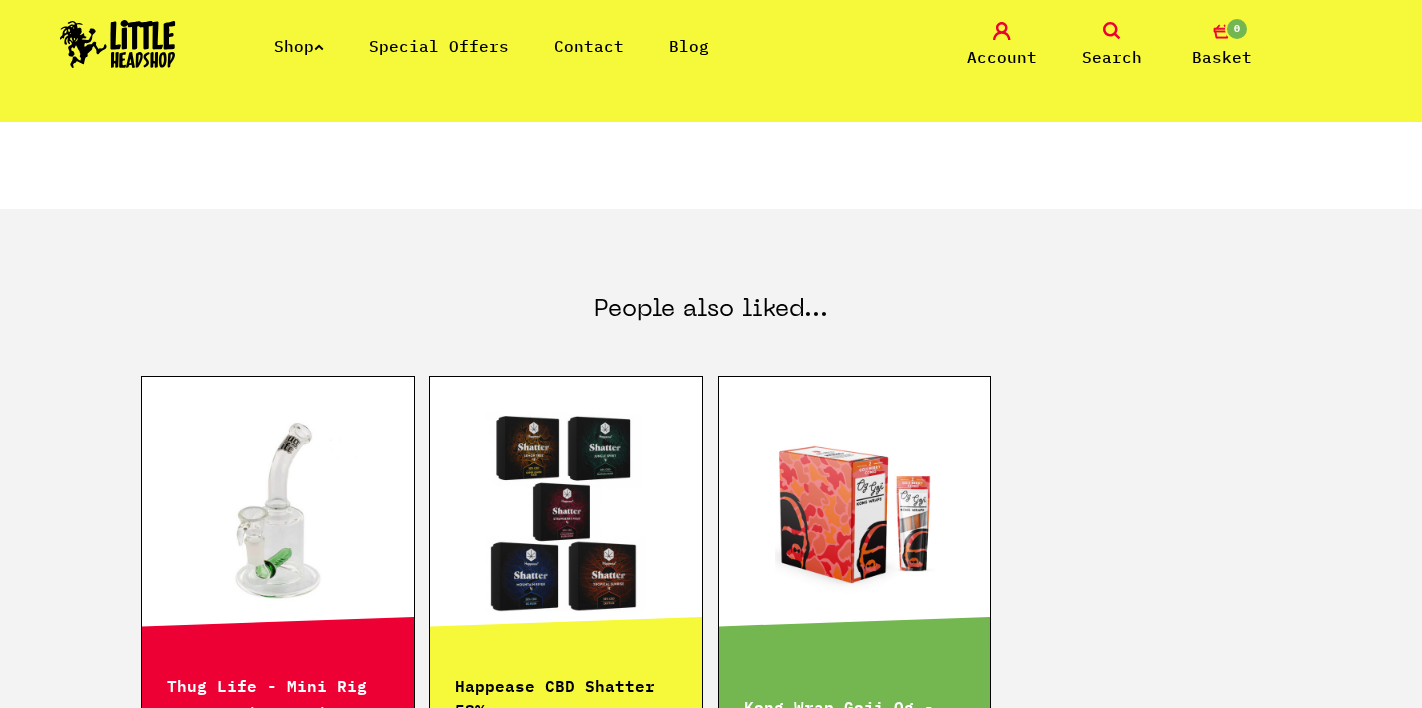 scroll, scrollTop: 1016, scrollLeft: 0, axis: vertical 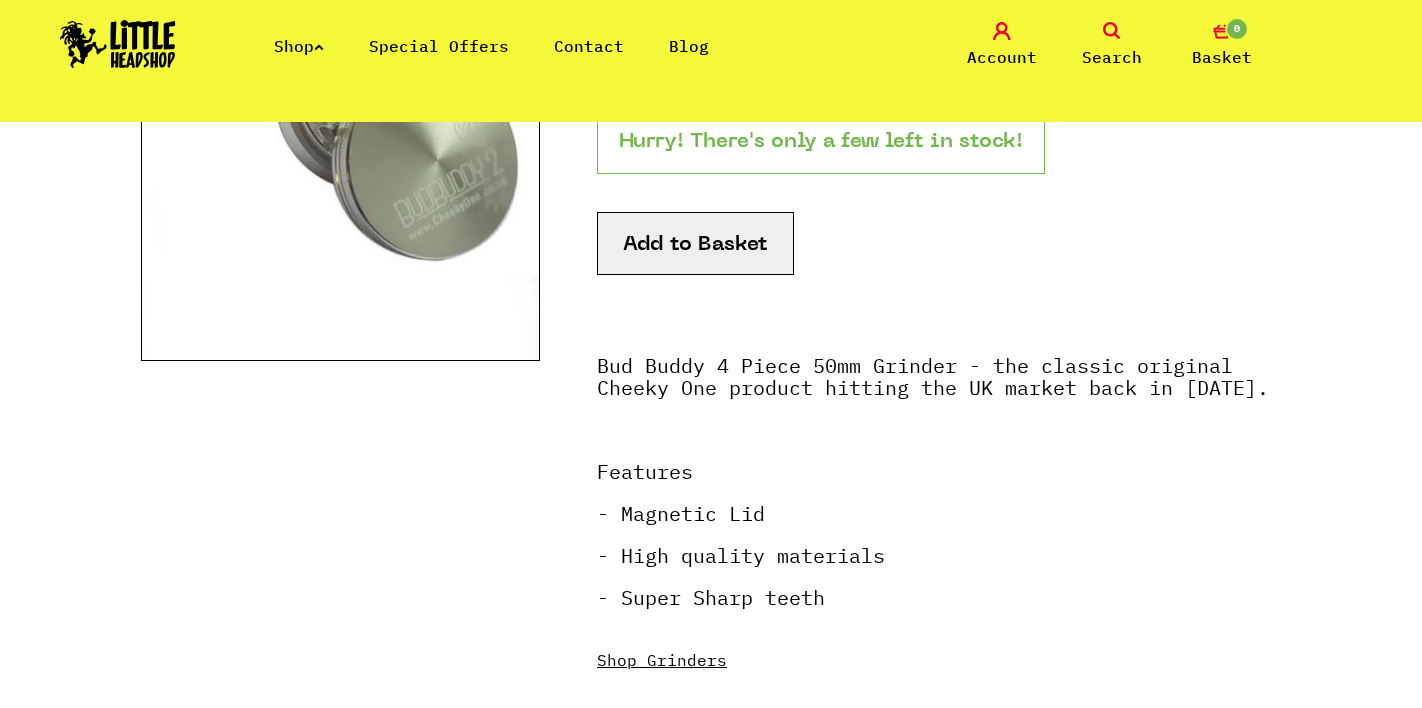 click on "Add to Basket" at bounding box center (695, 243) 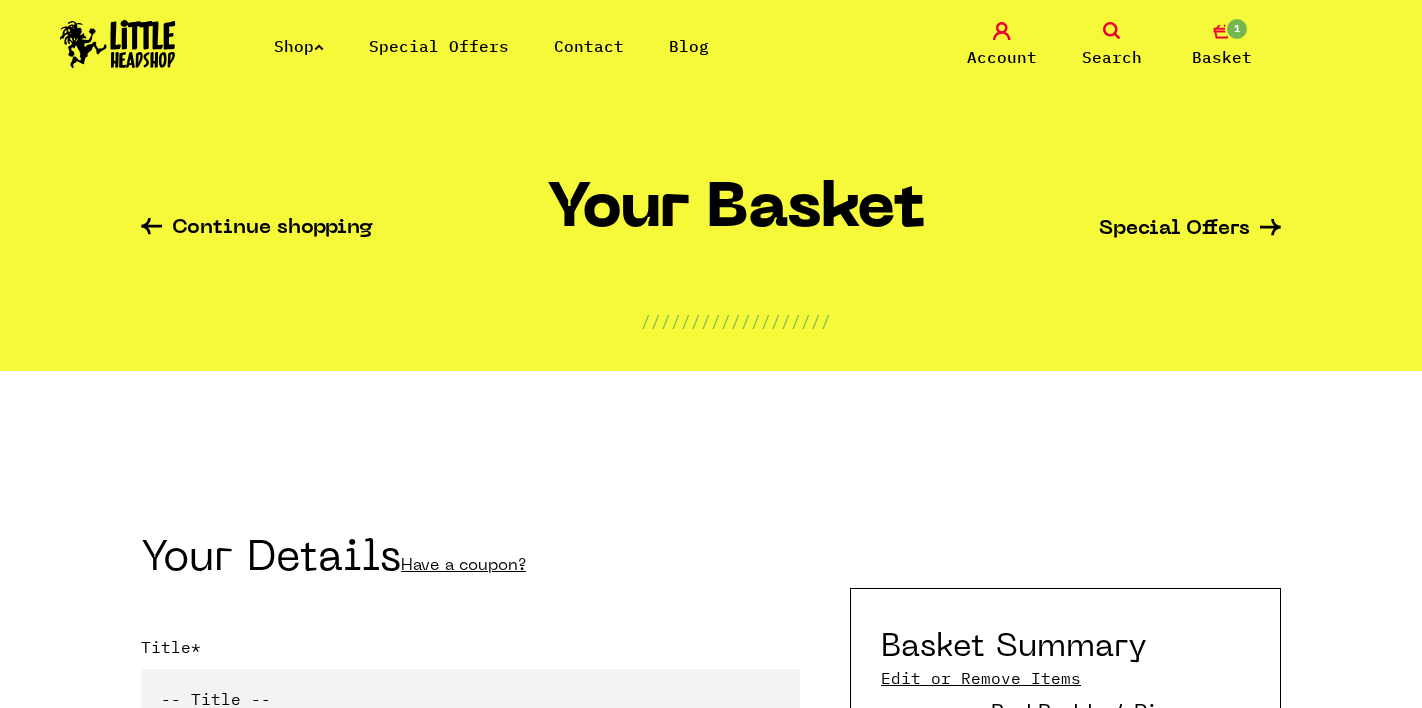 scroll, scrollTop: 33, scrollLeft: 0, axis: vertical 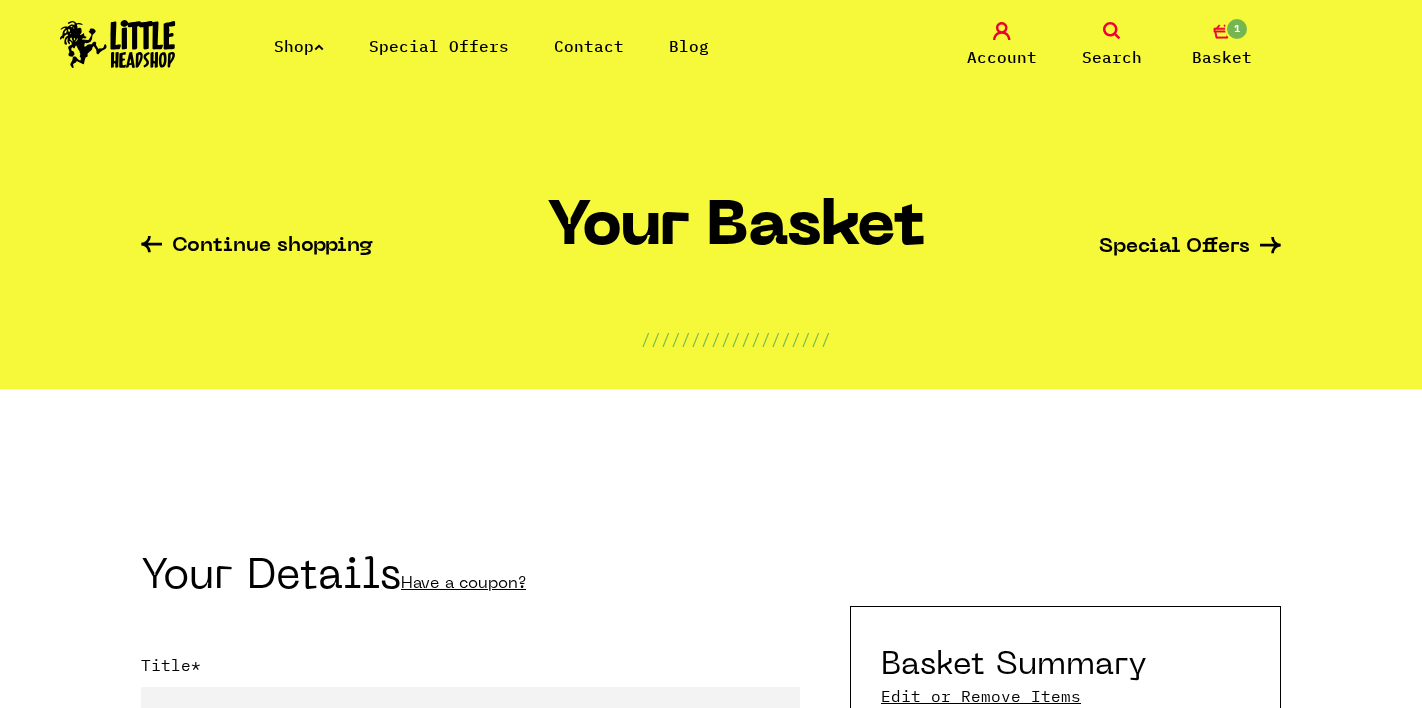 click on "Continue shopping" at bounding box center [257, 247] 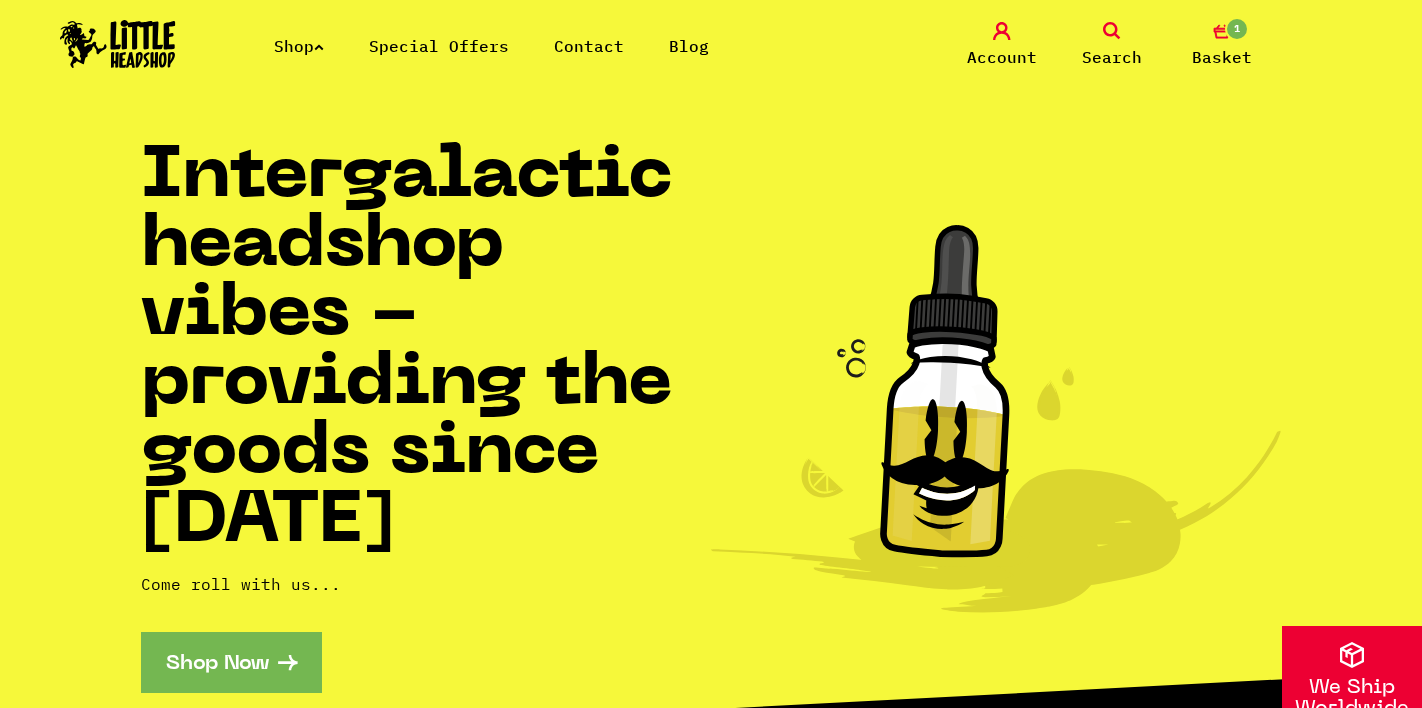 scroll, scrollTop: 0, scrollLeft: 0, axis: both 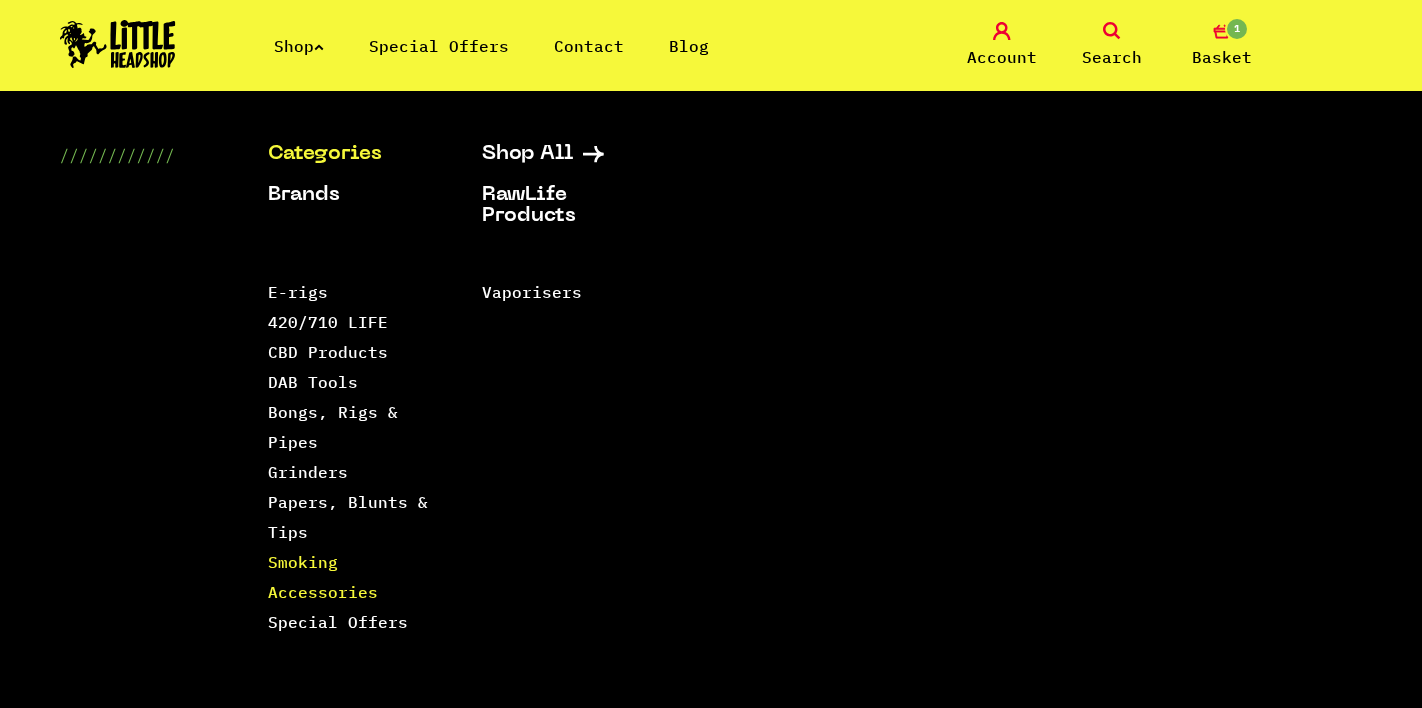 click on "Smoking Accessories" at bounding box center (323, 577) 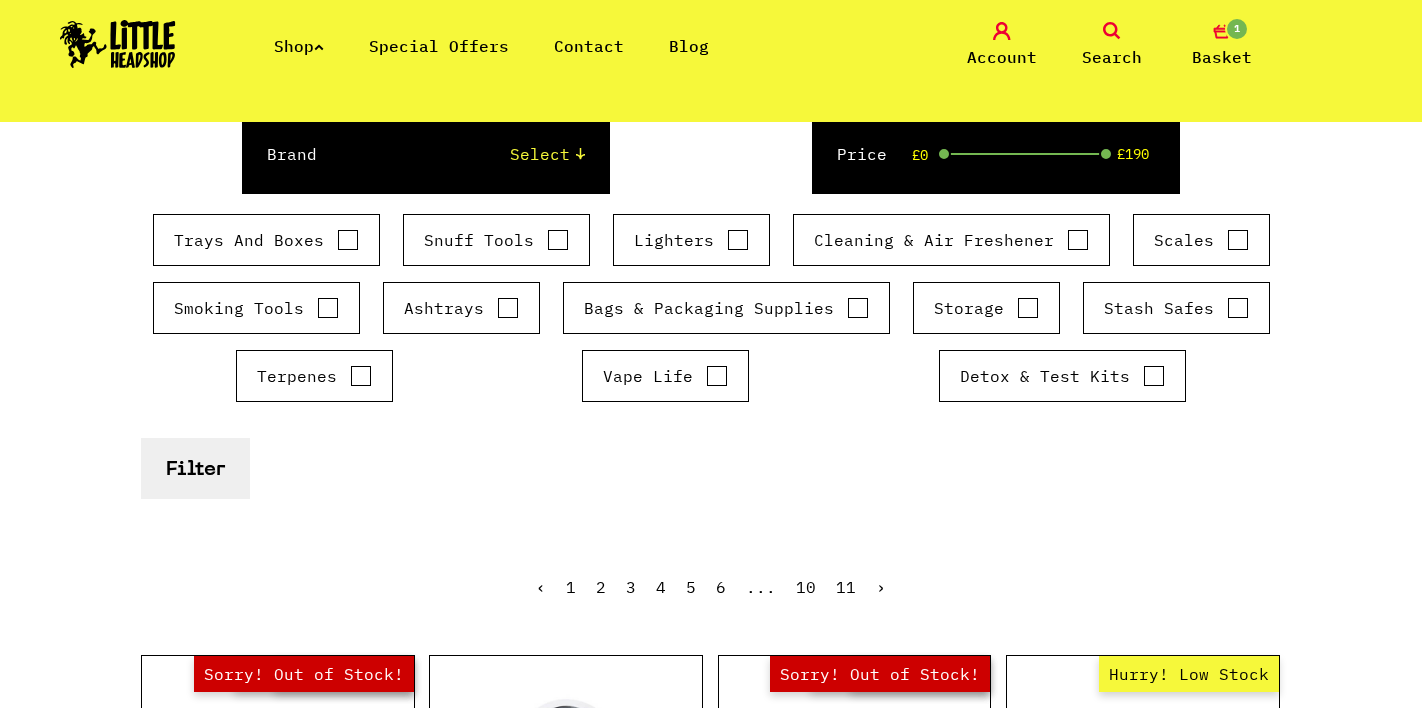 scroll, scrollTop: 287, scrollLeft: 0, axis: vertical 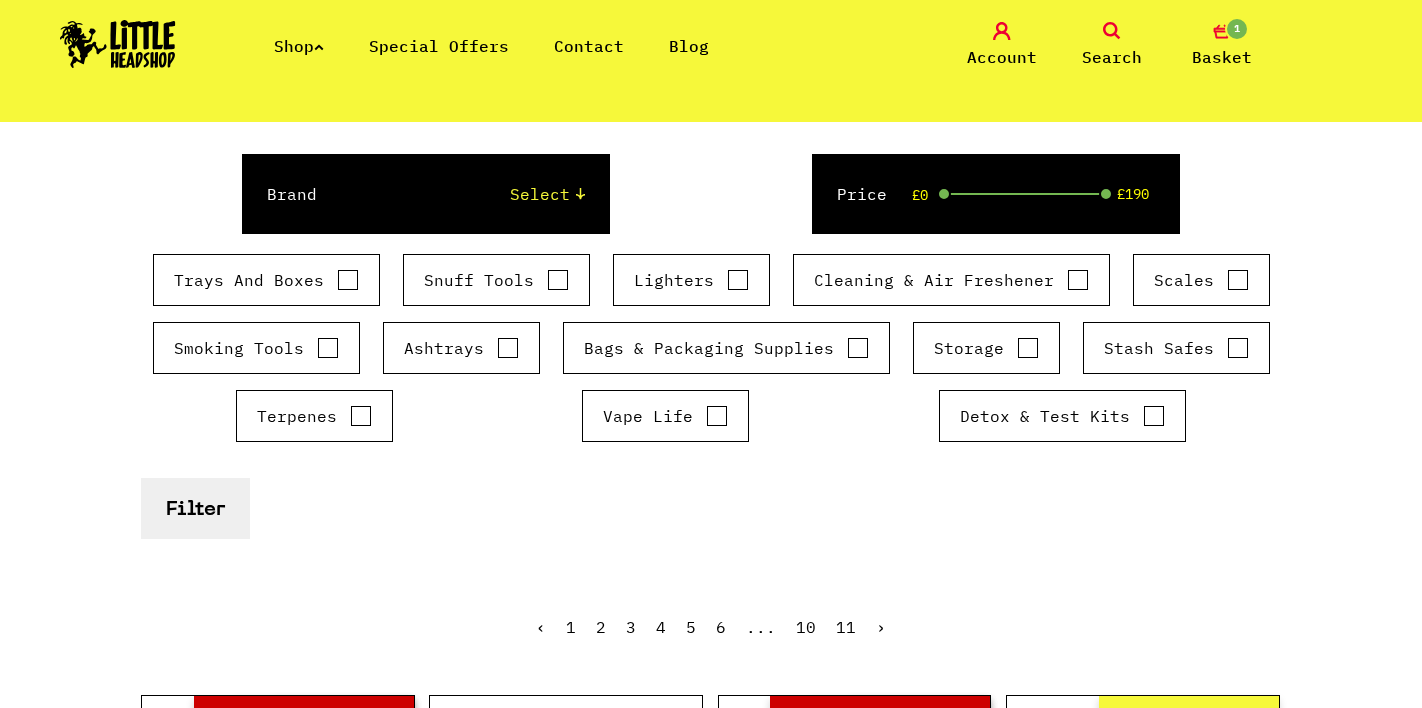 click on "Storage" at bounding box center [1028, 348] 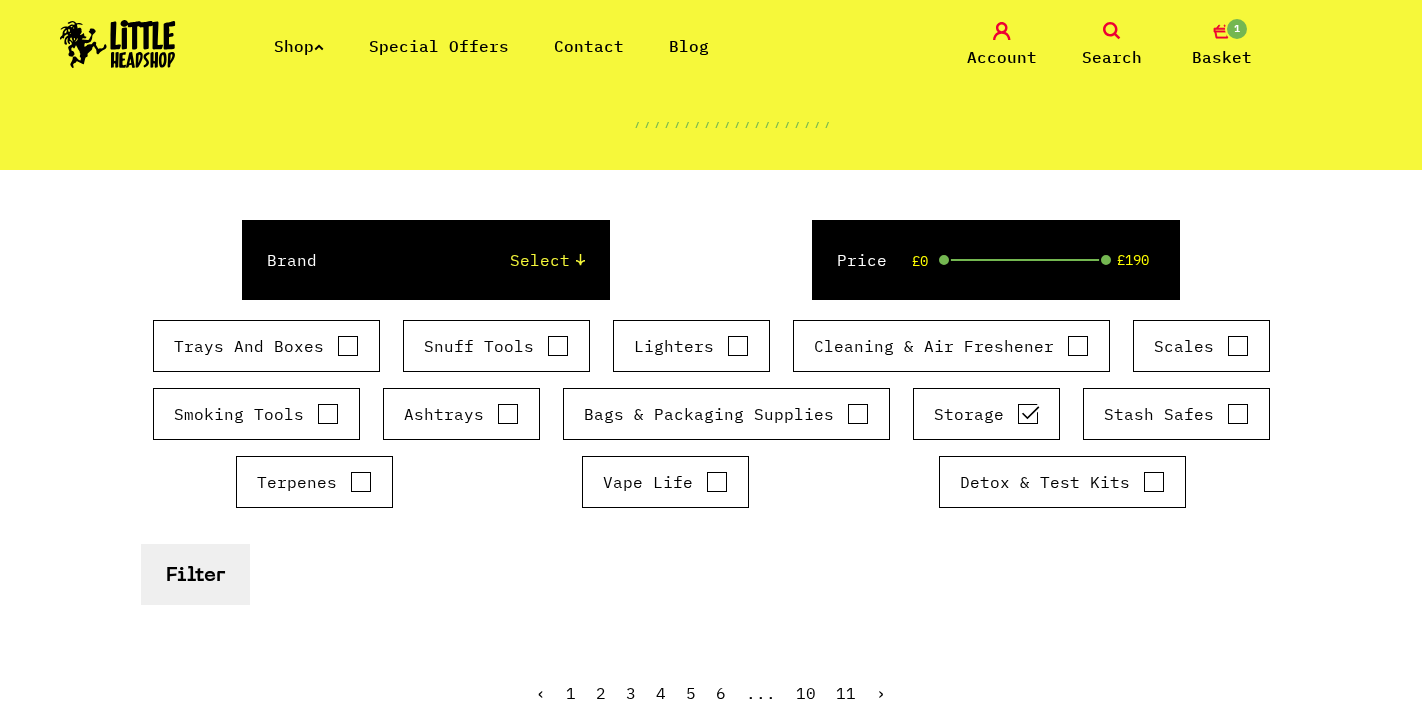 scroll, scrollTop: 212, scrollLeft: 0, axis: vertical 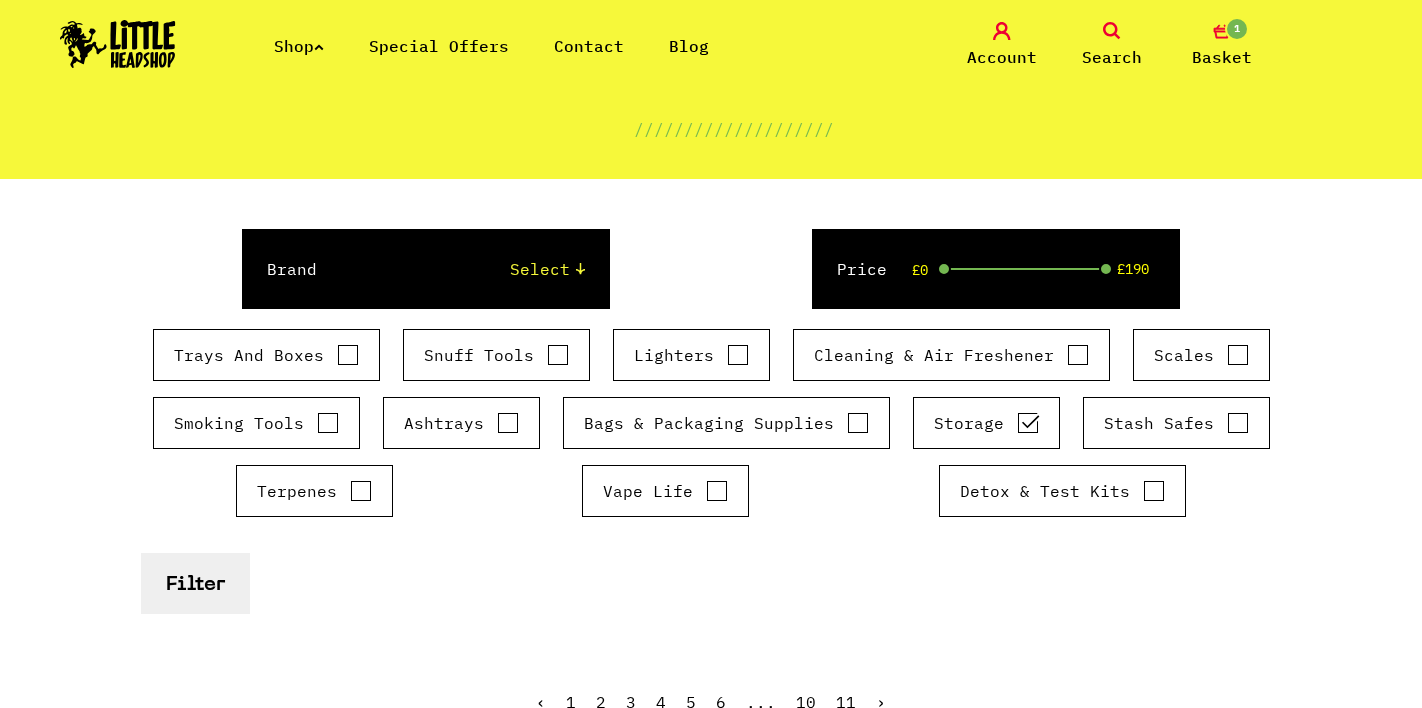 click on "Filter" 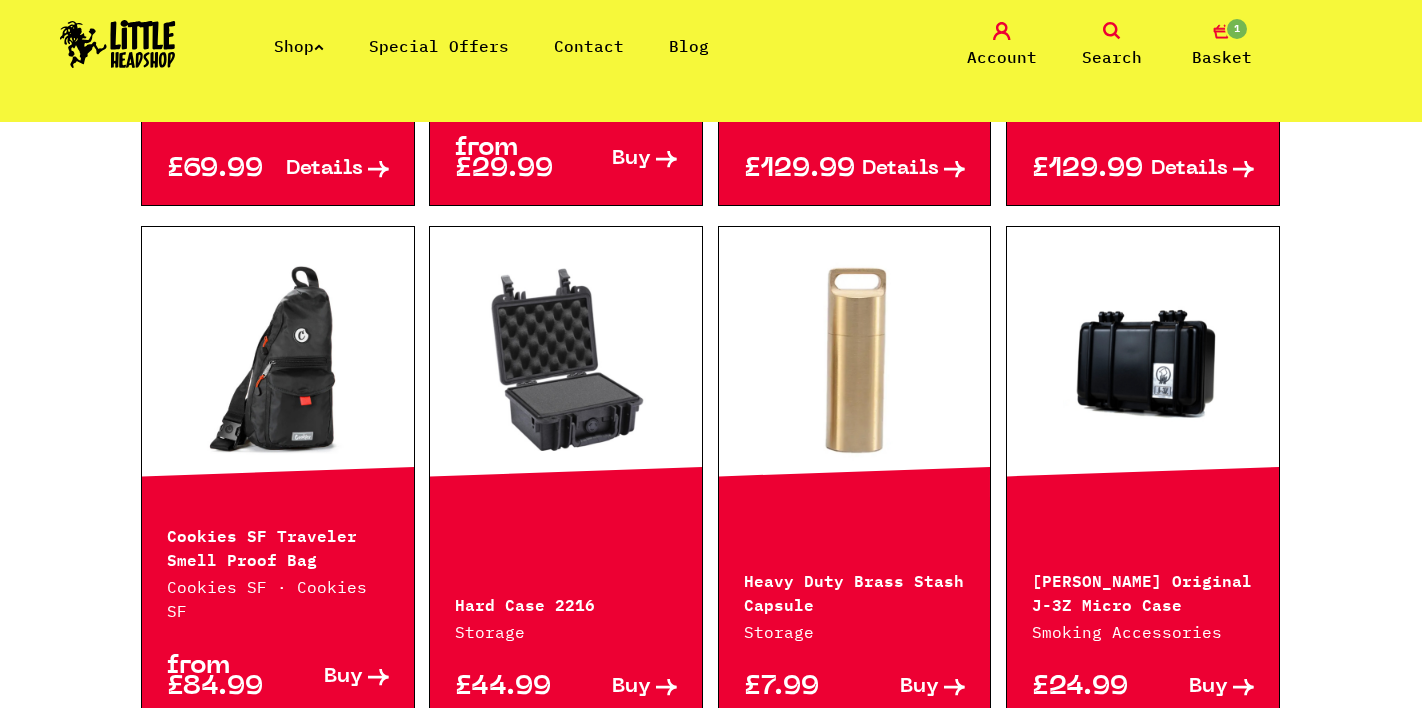 scroll, scrollTop: 2796, scrollLeft: 0, axis: vertical 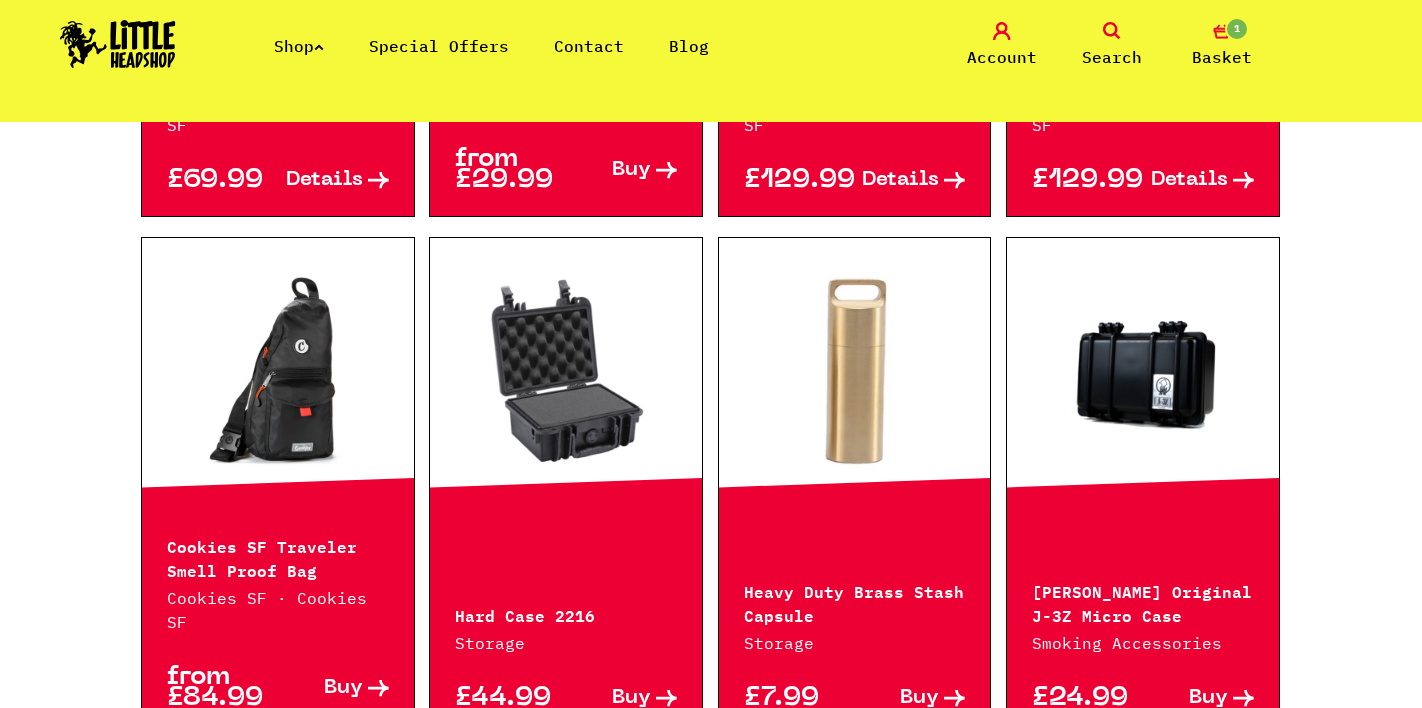 click at bounding box center (1143, 373) 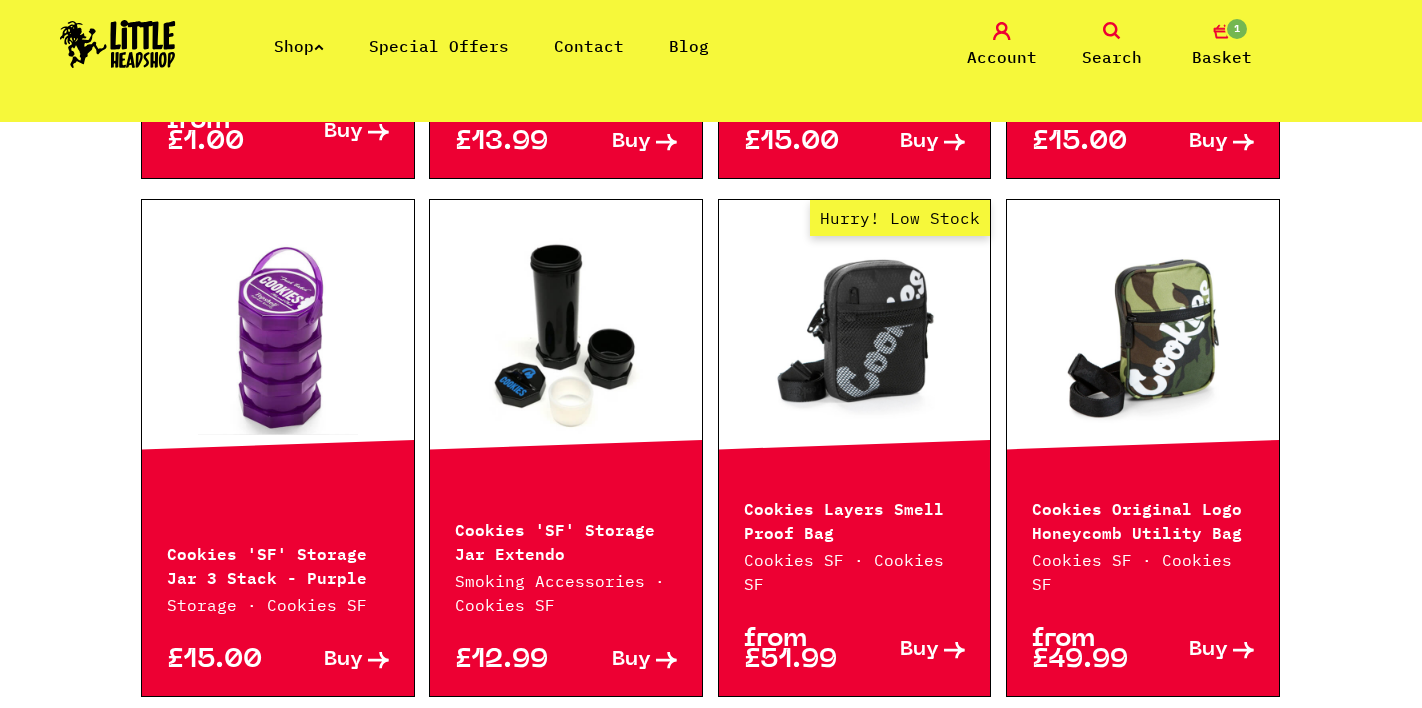 scroll, scrollTop: 1820, scrollLeft: 0, axis: vertical 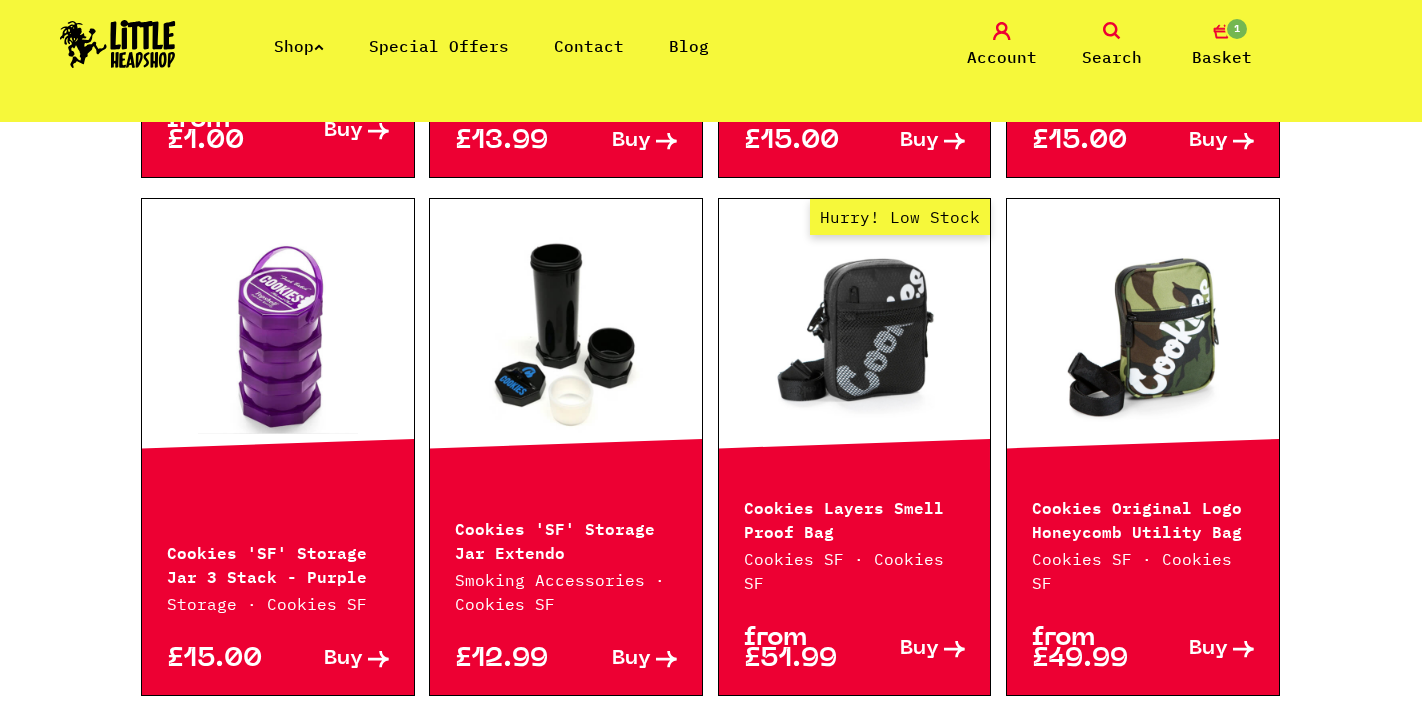 click on "Hurry! Low Stock" at bounding box center [855, 334] 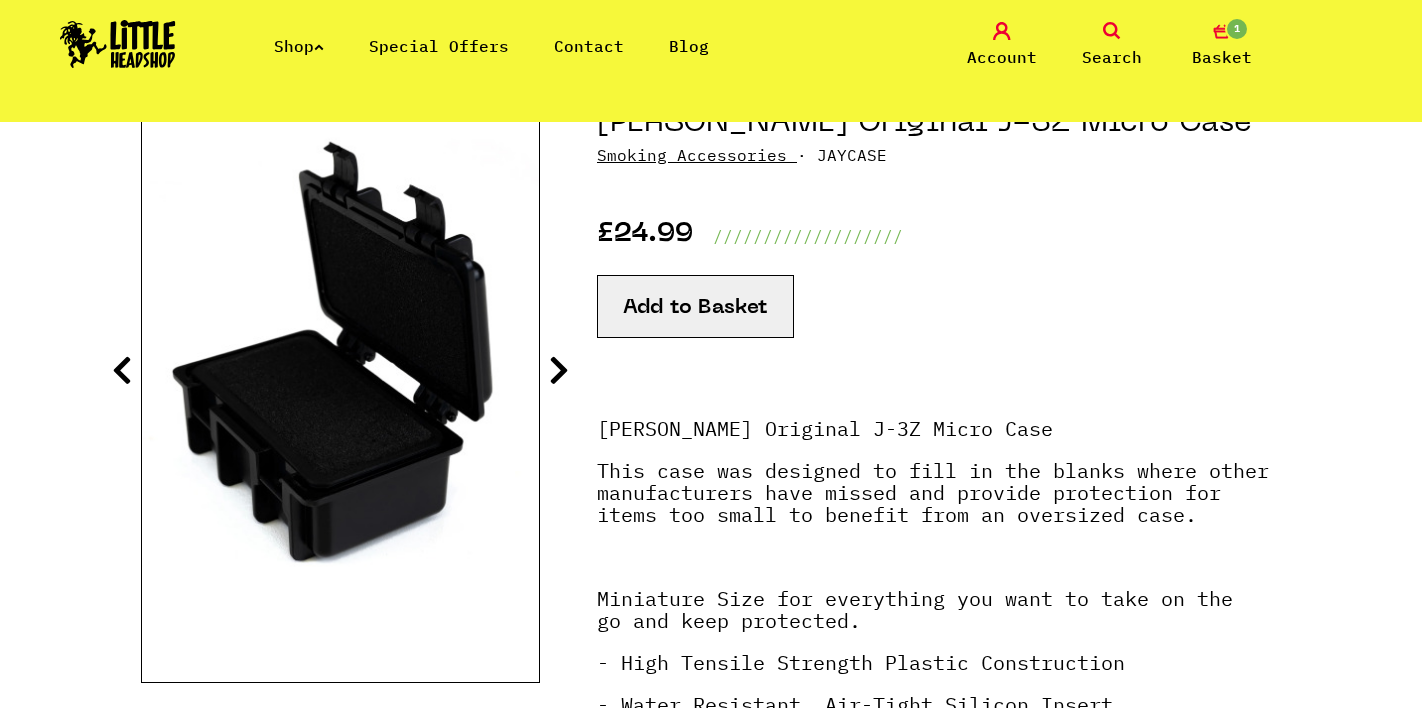 scroll, scrollTop: 252, scrollLeft: 0, axis: vertical 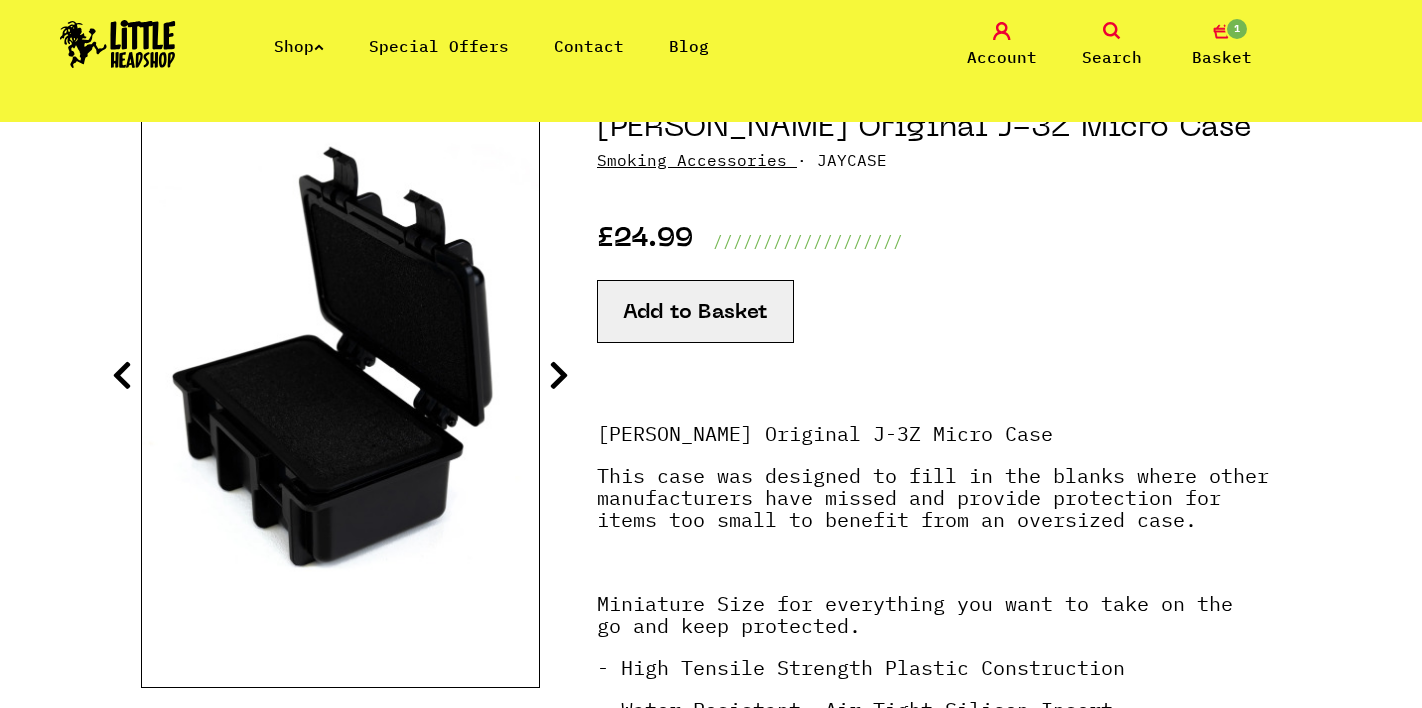 click at bounding box center (559, 375) 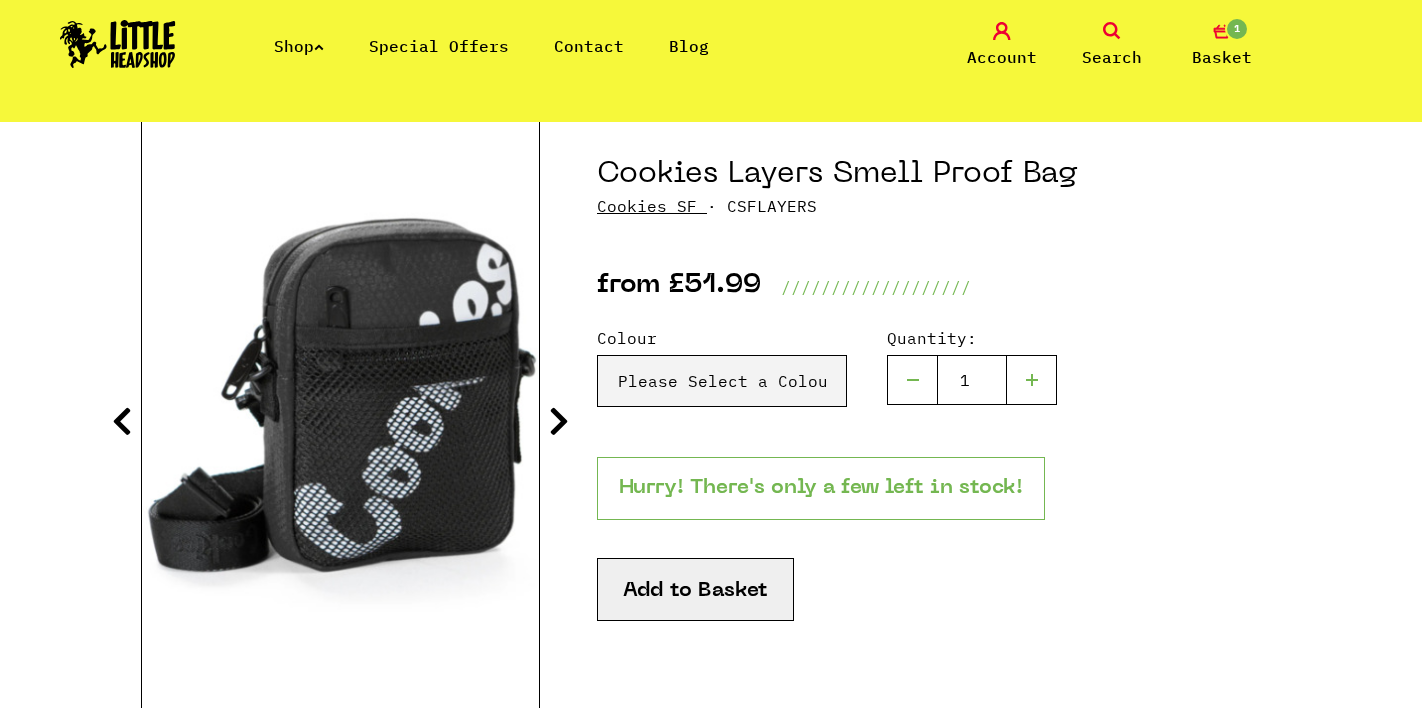 scroll, scrollTop: 278, scrollLeft: 0, axis: vertical 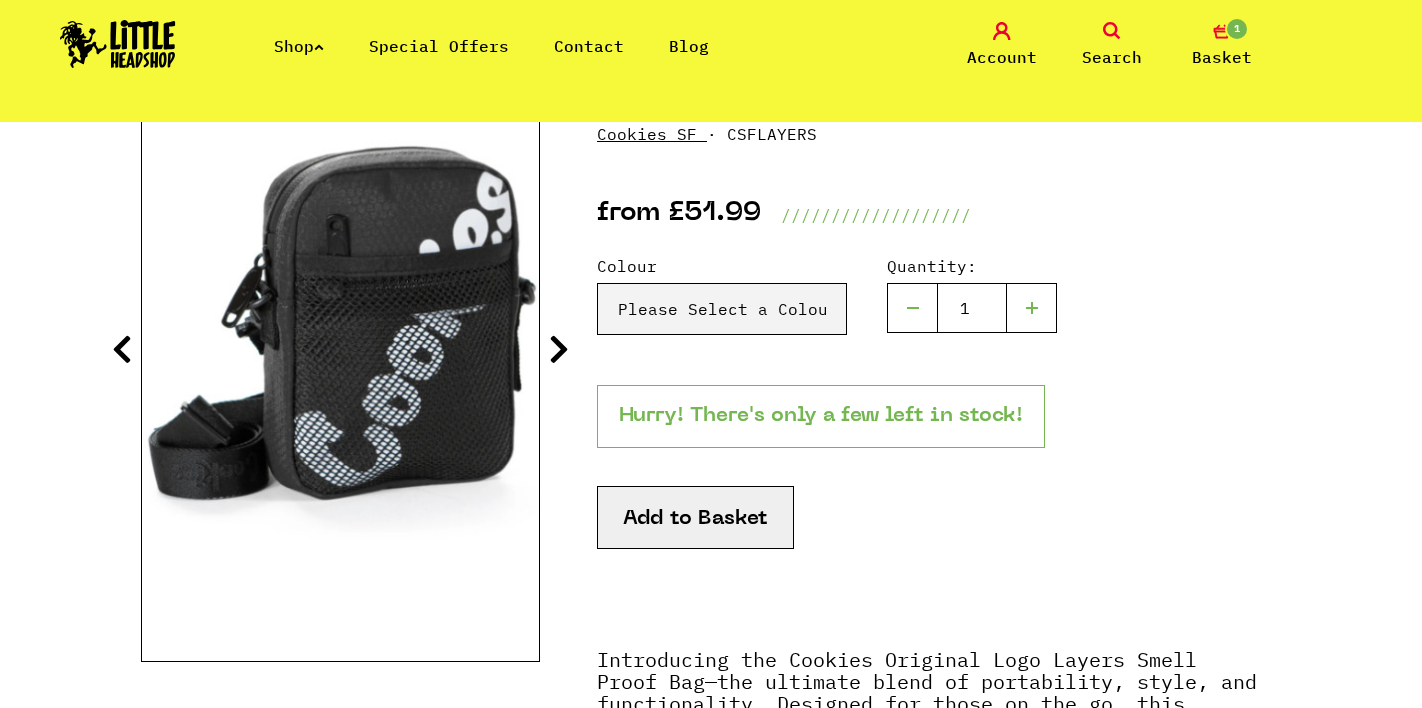 click at bounding box center (559, 349) 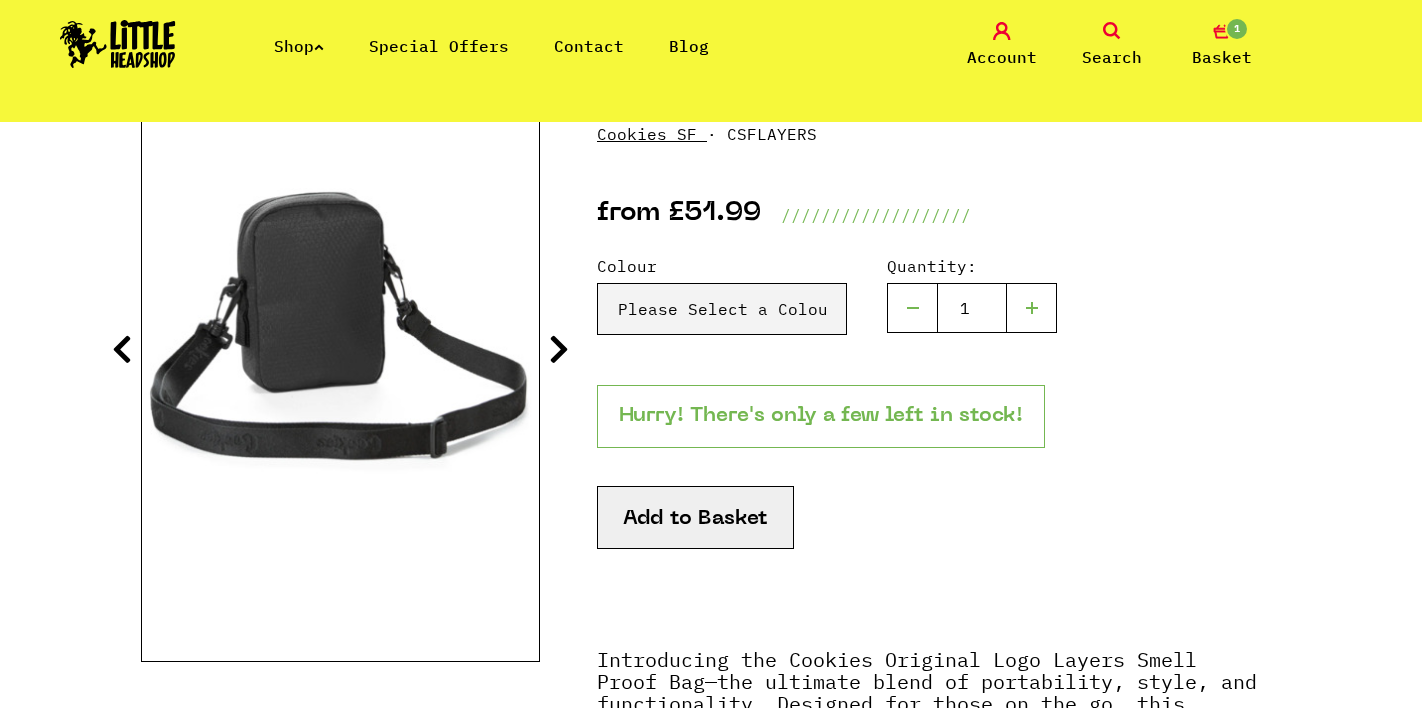 click at bounding box center (559, 349) 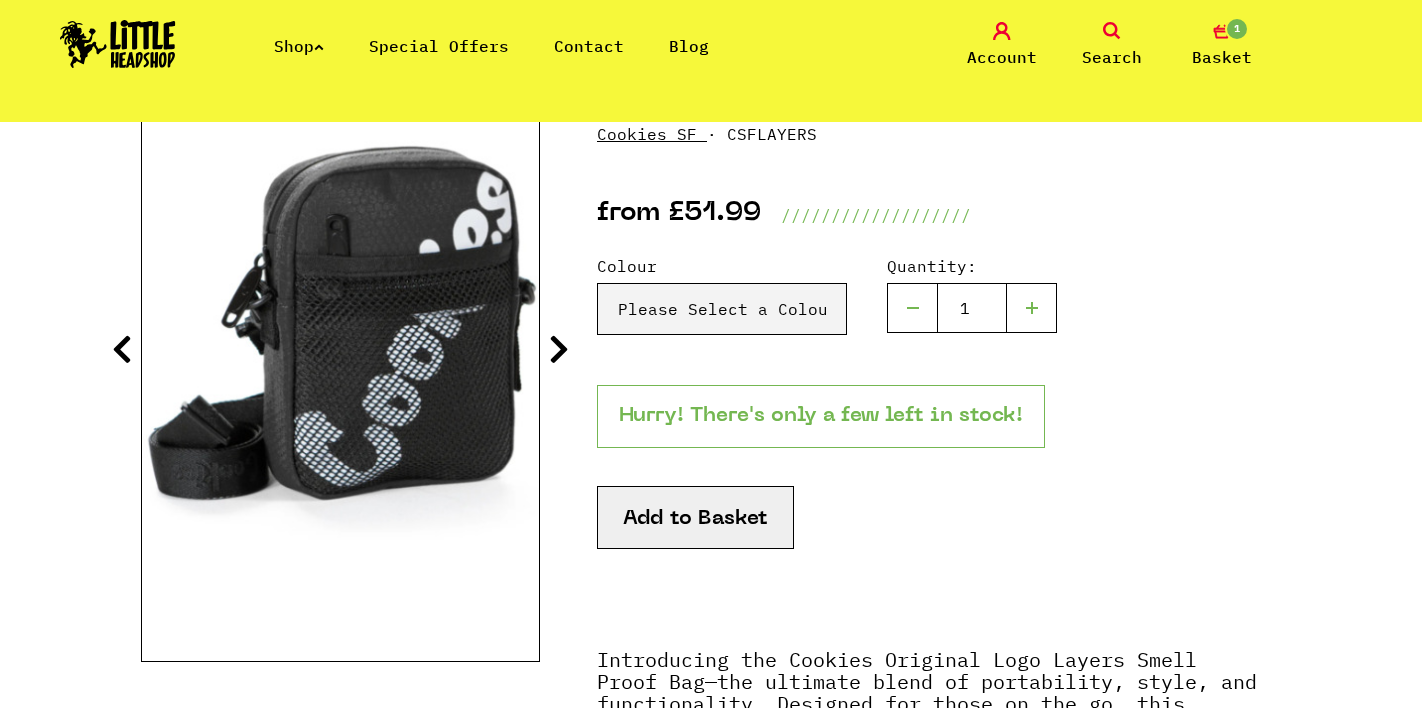 click at bounding box center (559, 349) 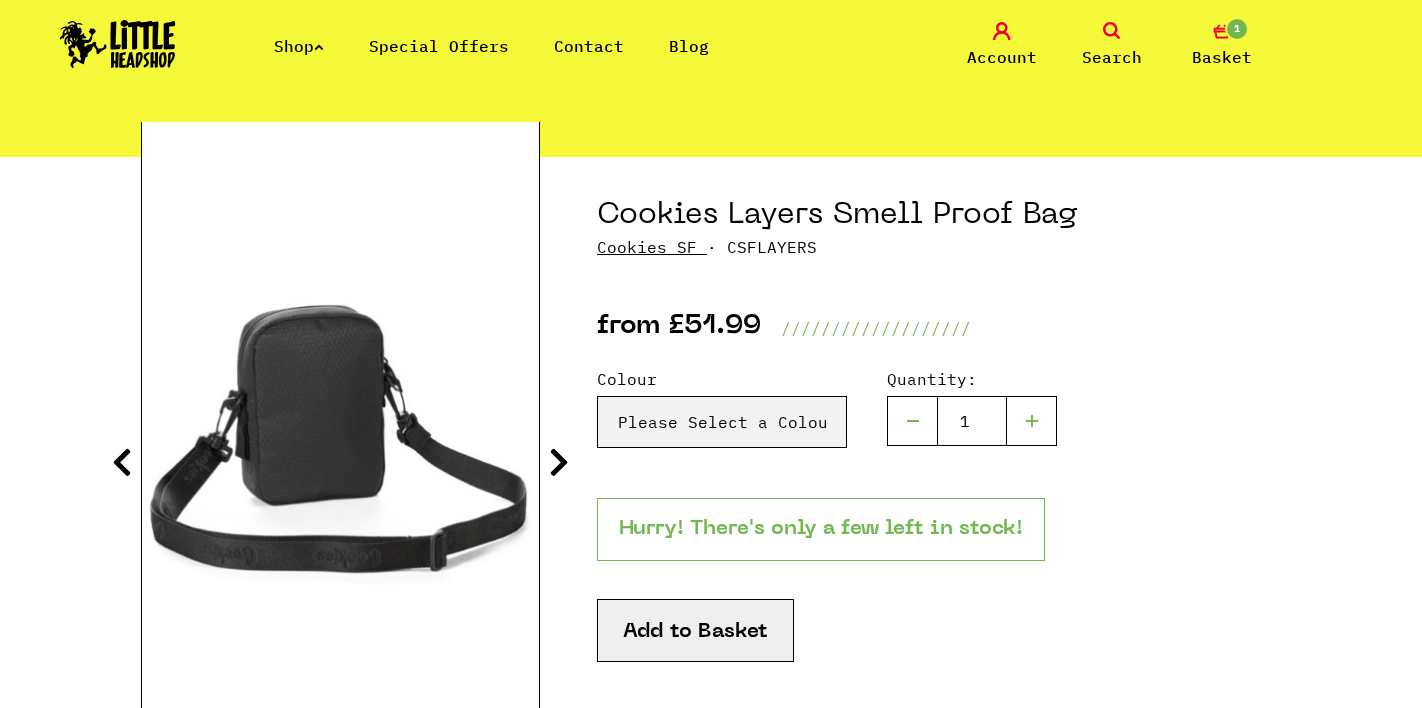 scroll, scrollTop: 153, scrollLeft: 0, axis: vertical 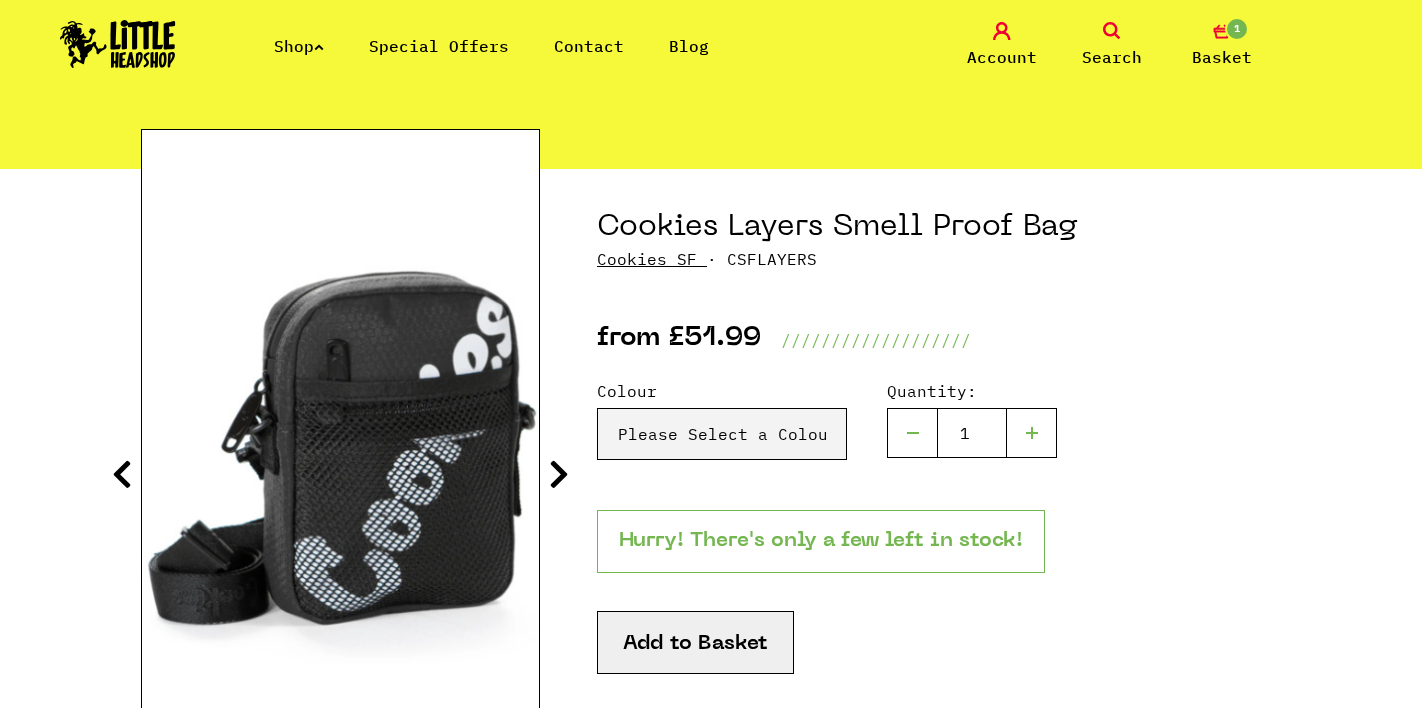 click on "Basket" at bounding box center (1222, 57) 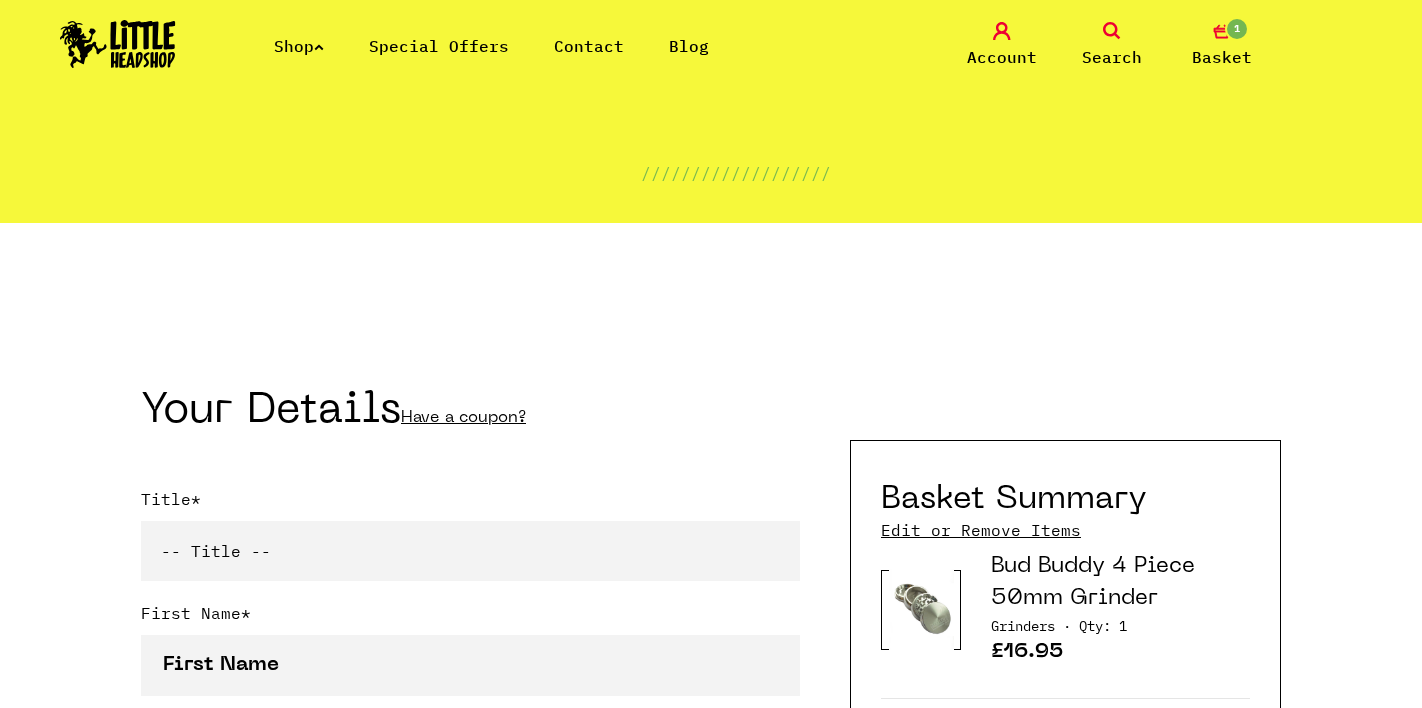scroll, scrollTop: 242, scrollLeft: 0, axis: vertical 